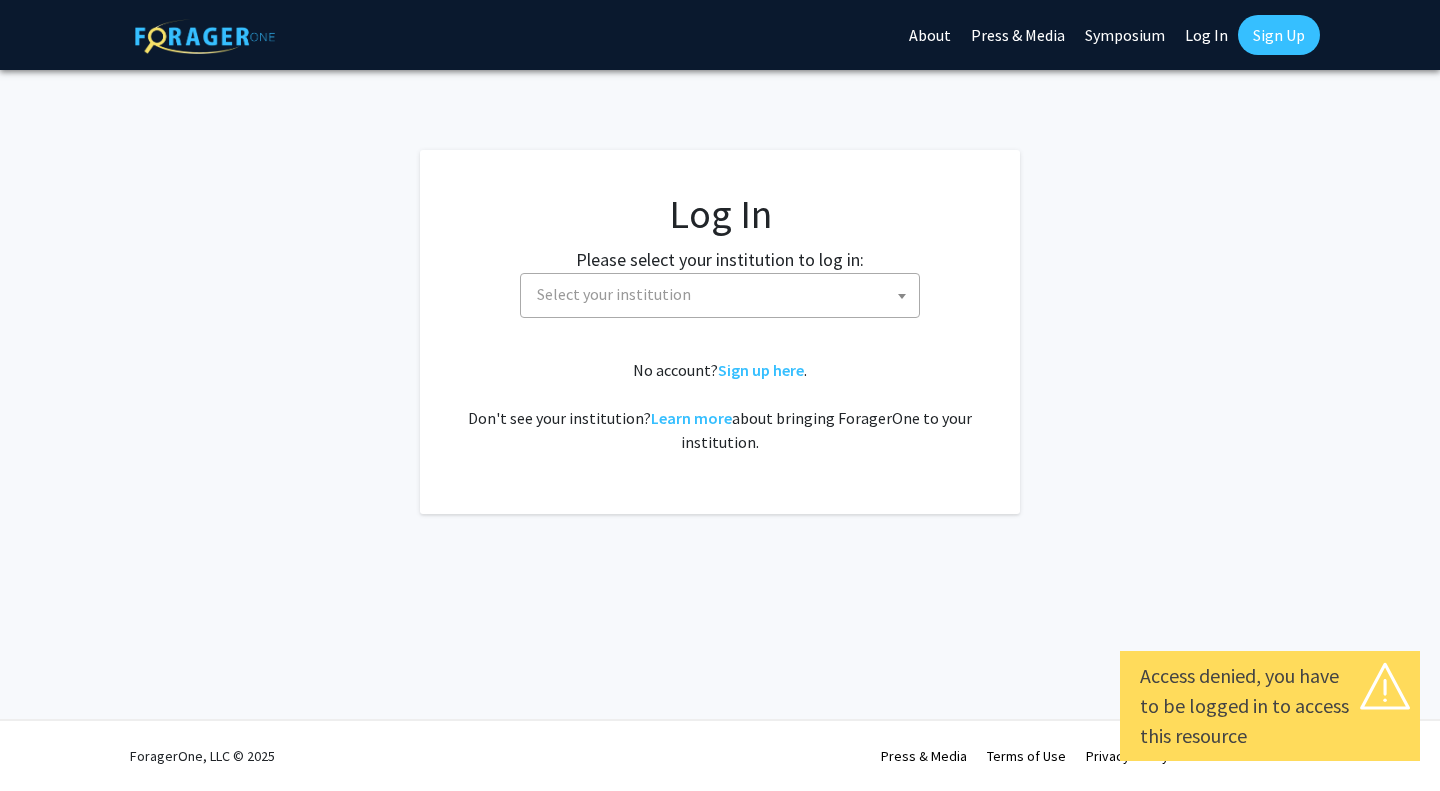 select 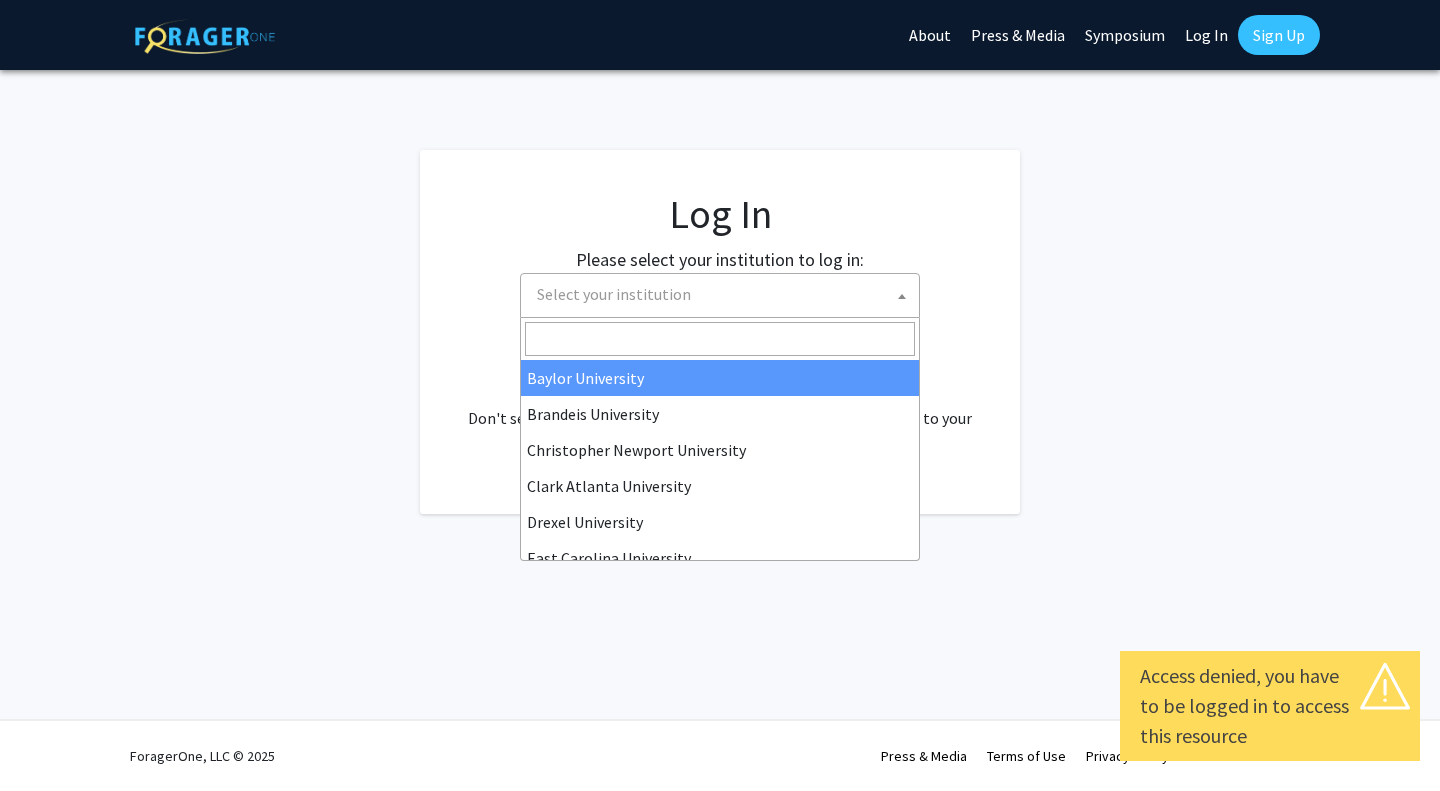 click 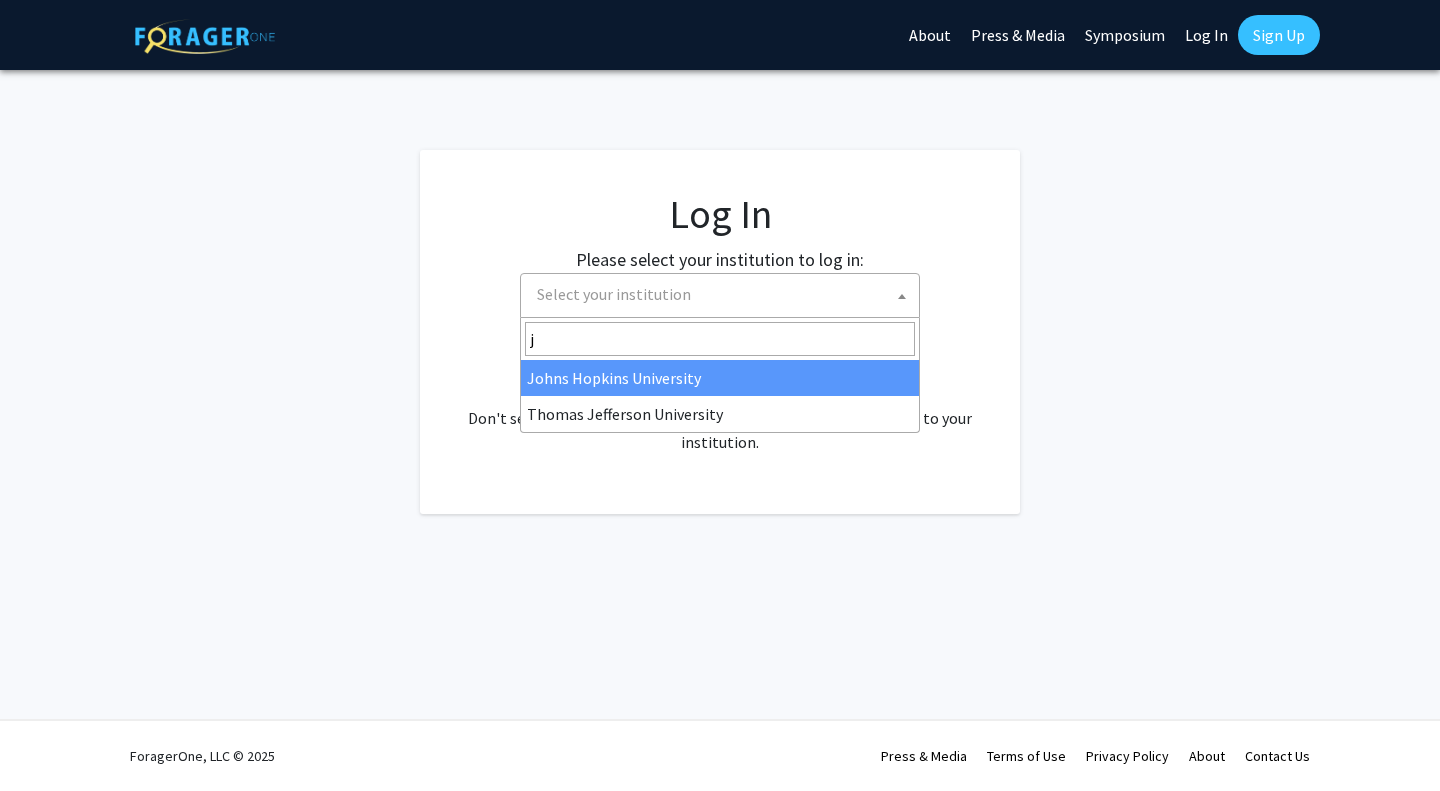 type on "j" 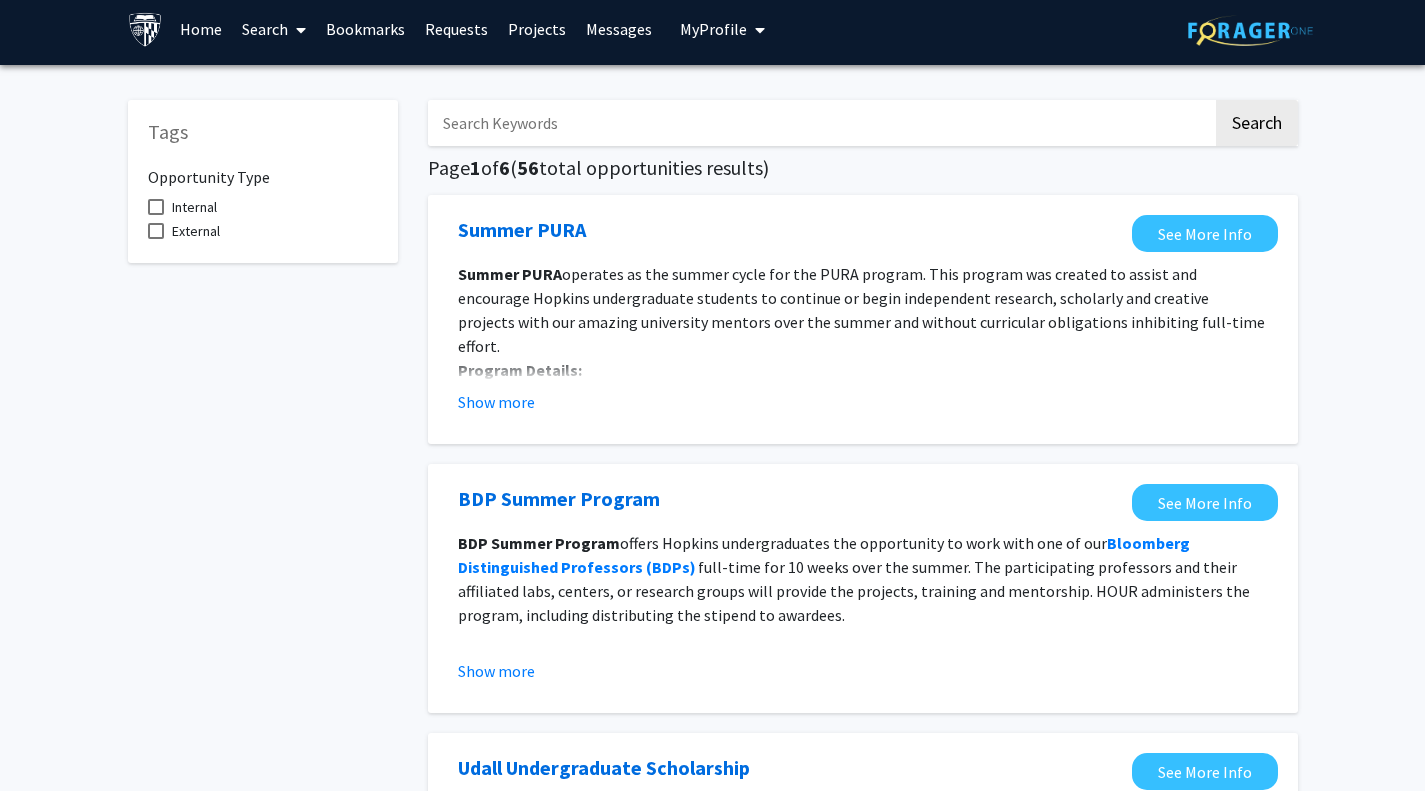 scroll, scrollTop: 0, scrollLeft: 0, axis: both 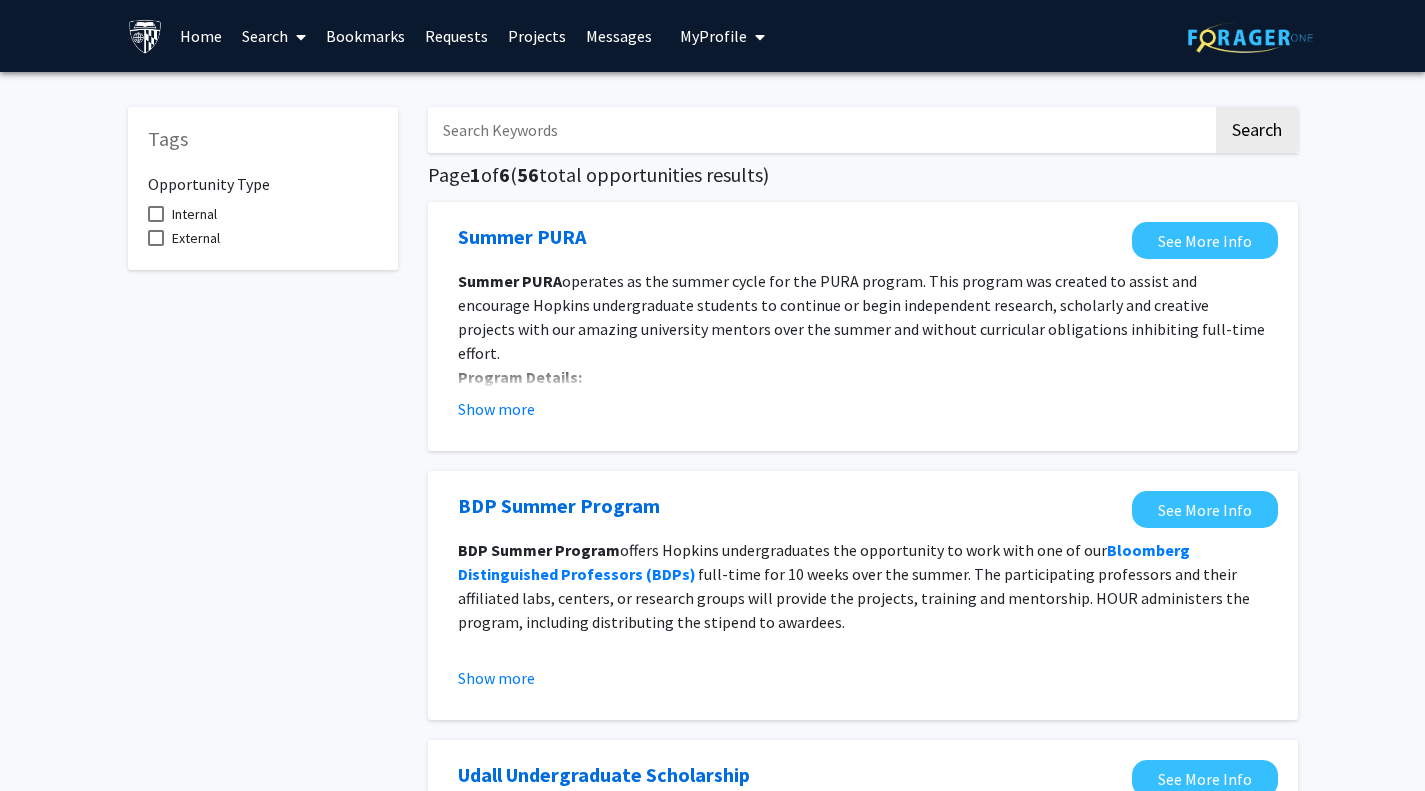 click at bounding box center [156, 214] 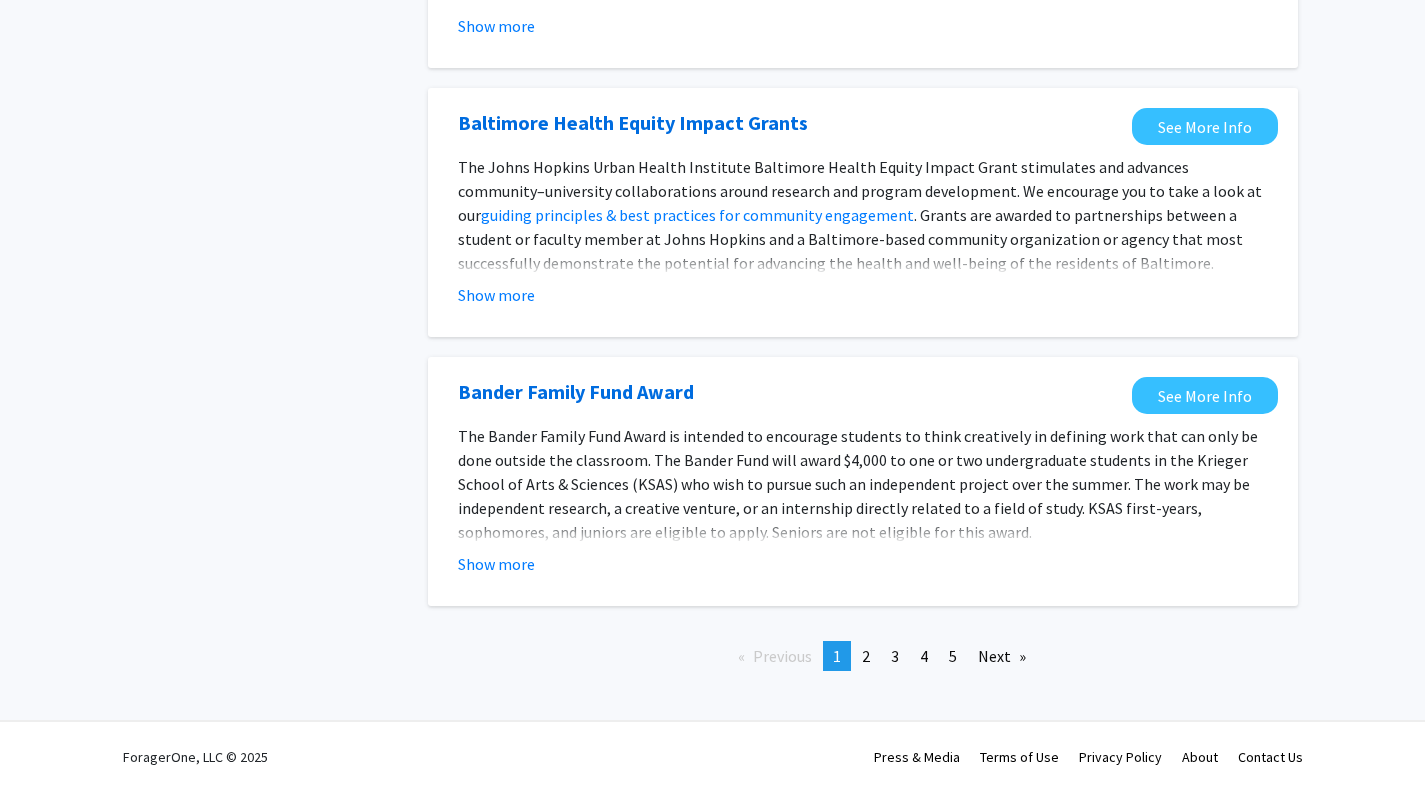 scroll, scrollTop: 2184, scrollLeft: 0, axis: vertical 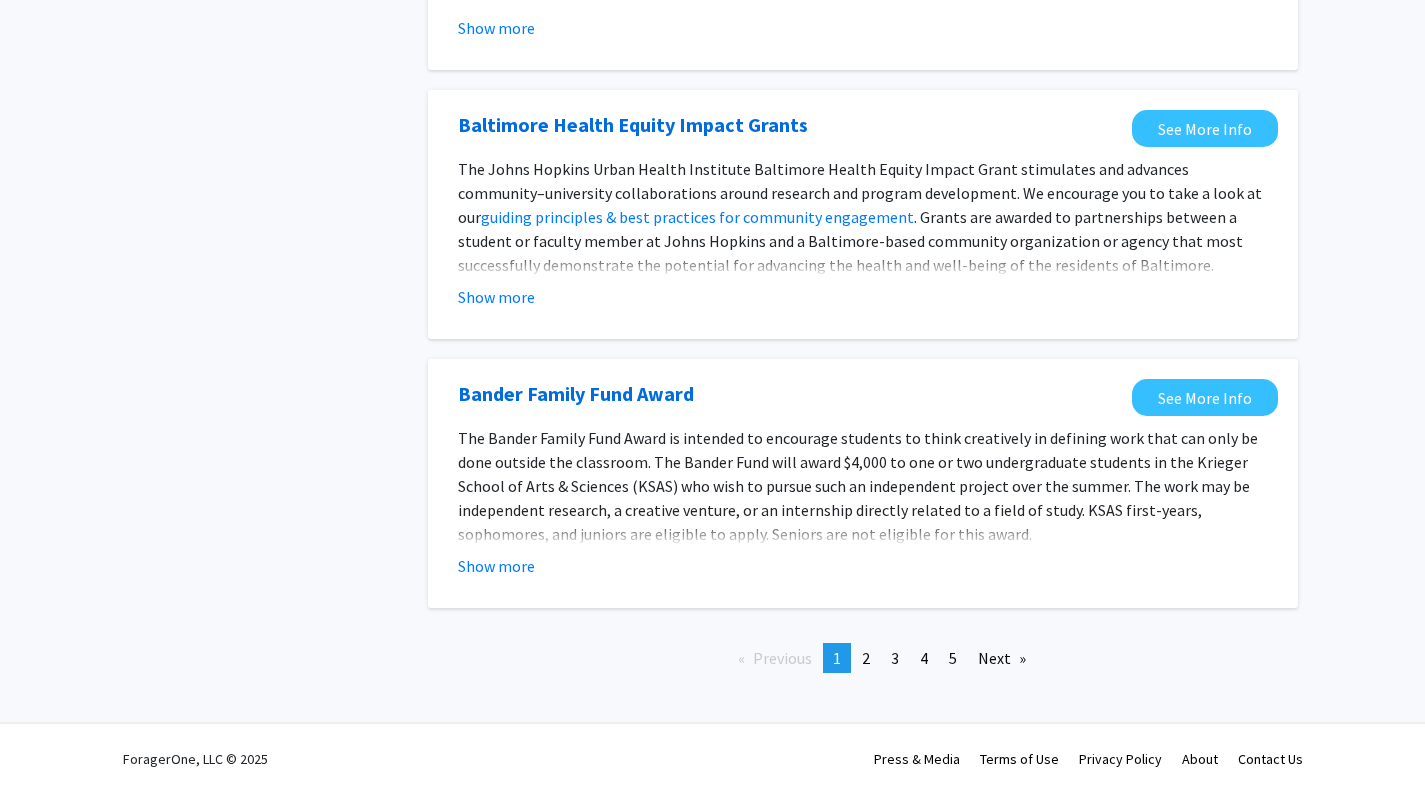 click on "2" 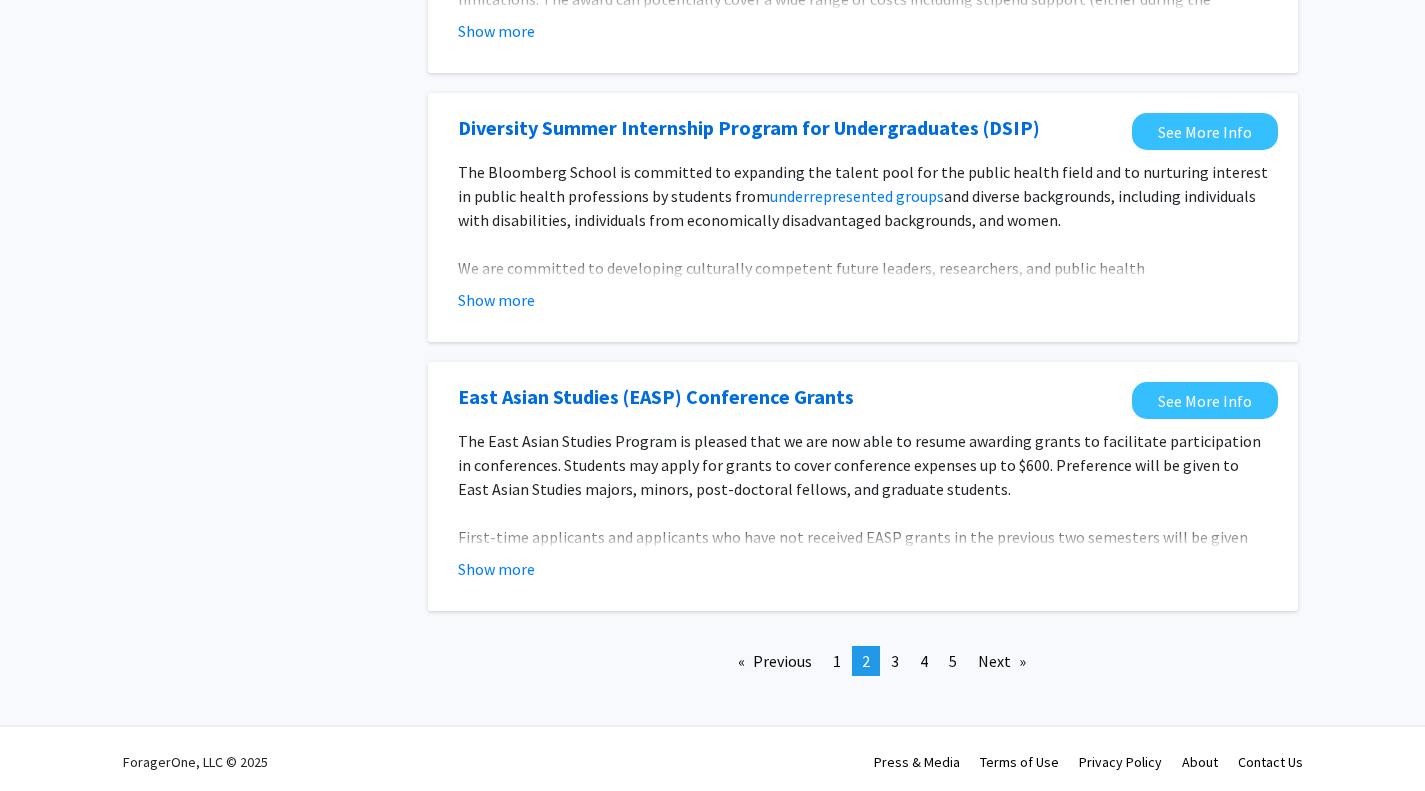 scroll, scrollTop: 2290, scrollLeft: 0, axis: vertical 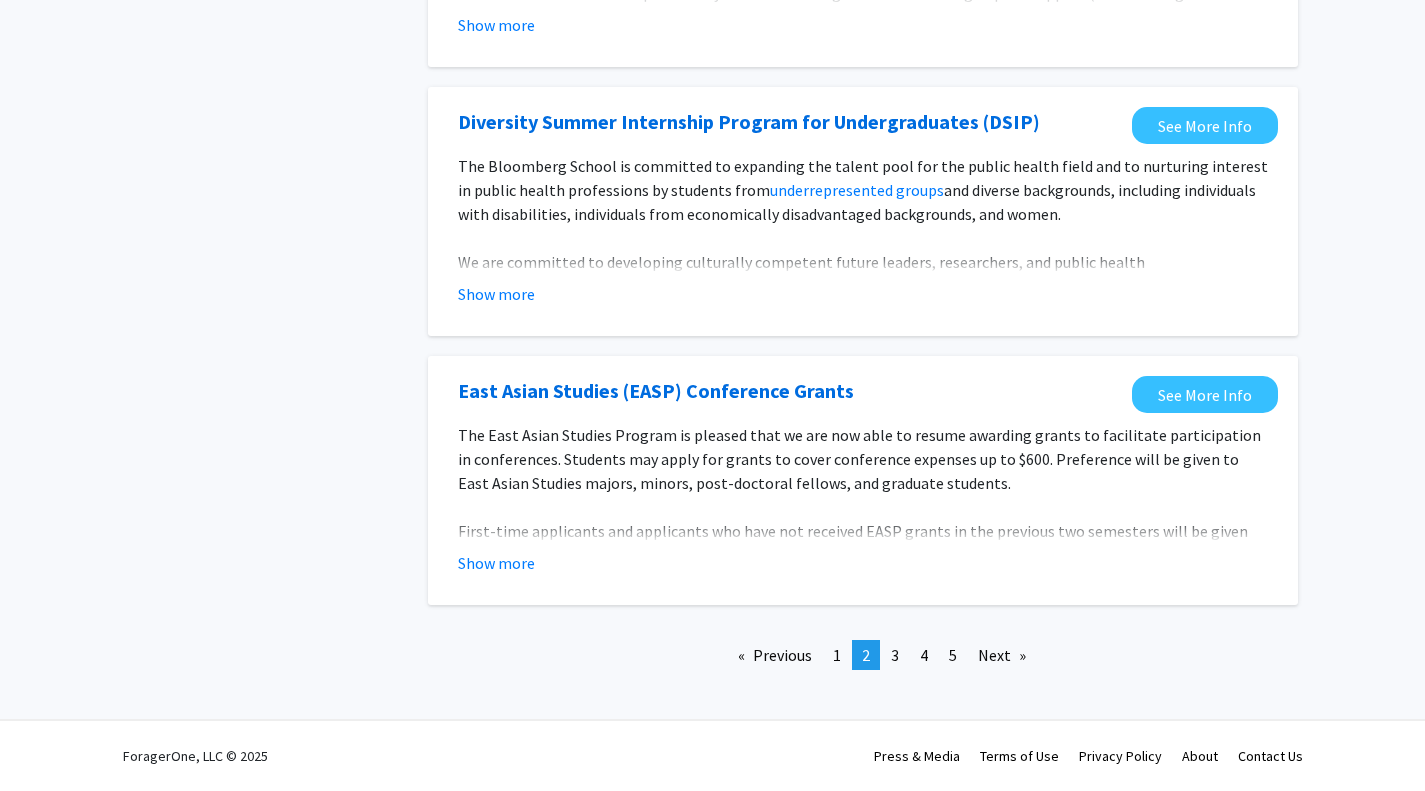 click on "3" 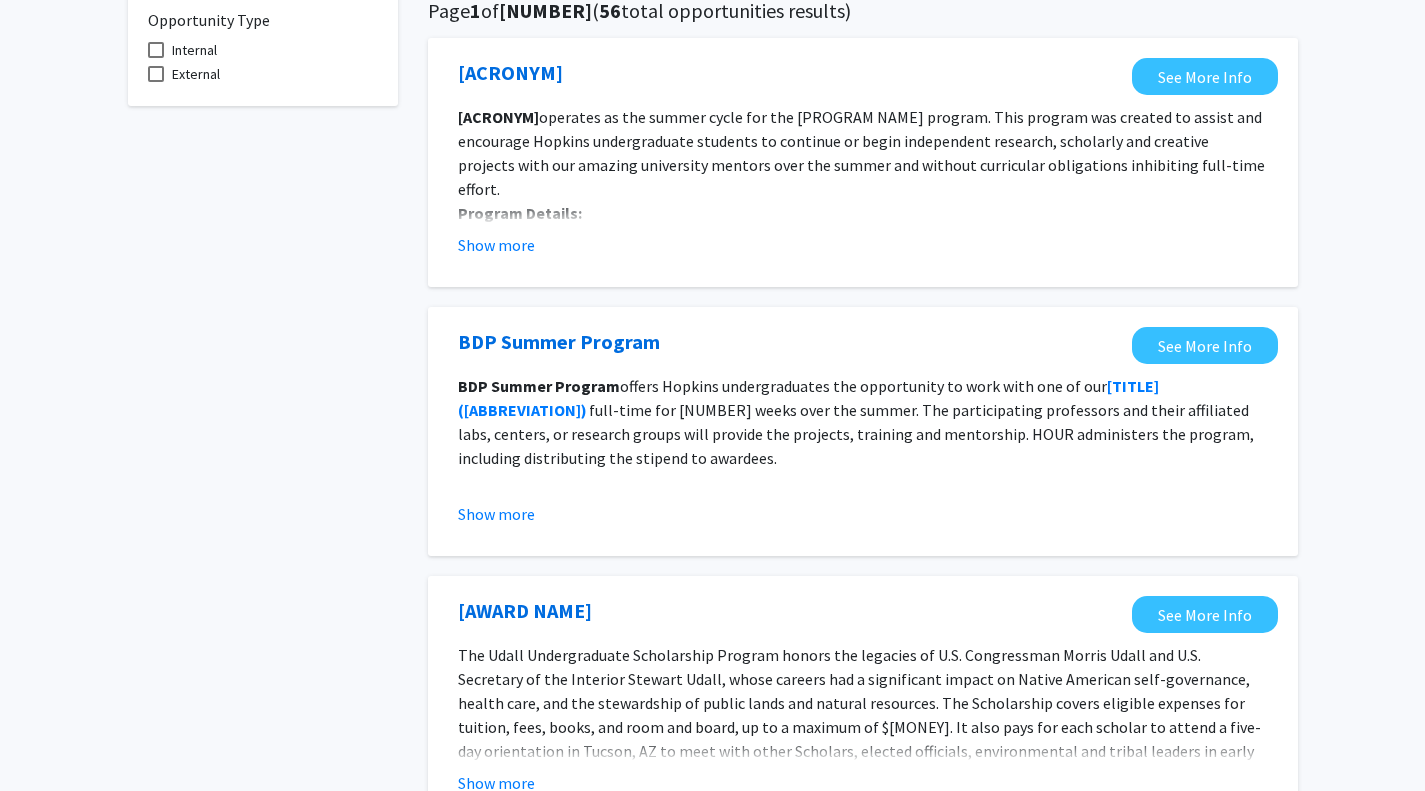 scroll, scrollTop: 0, scrollLeft: 0, axis: both 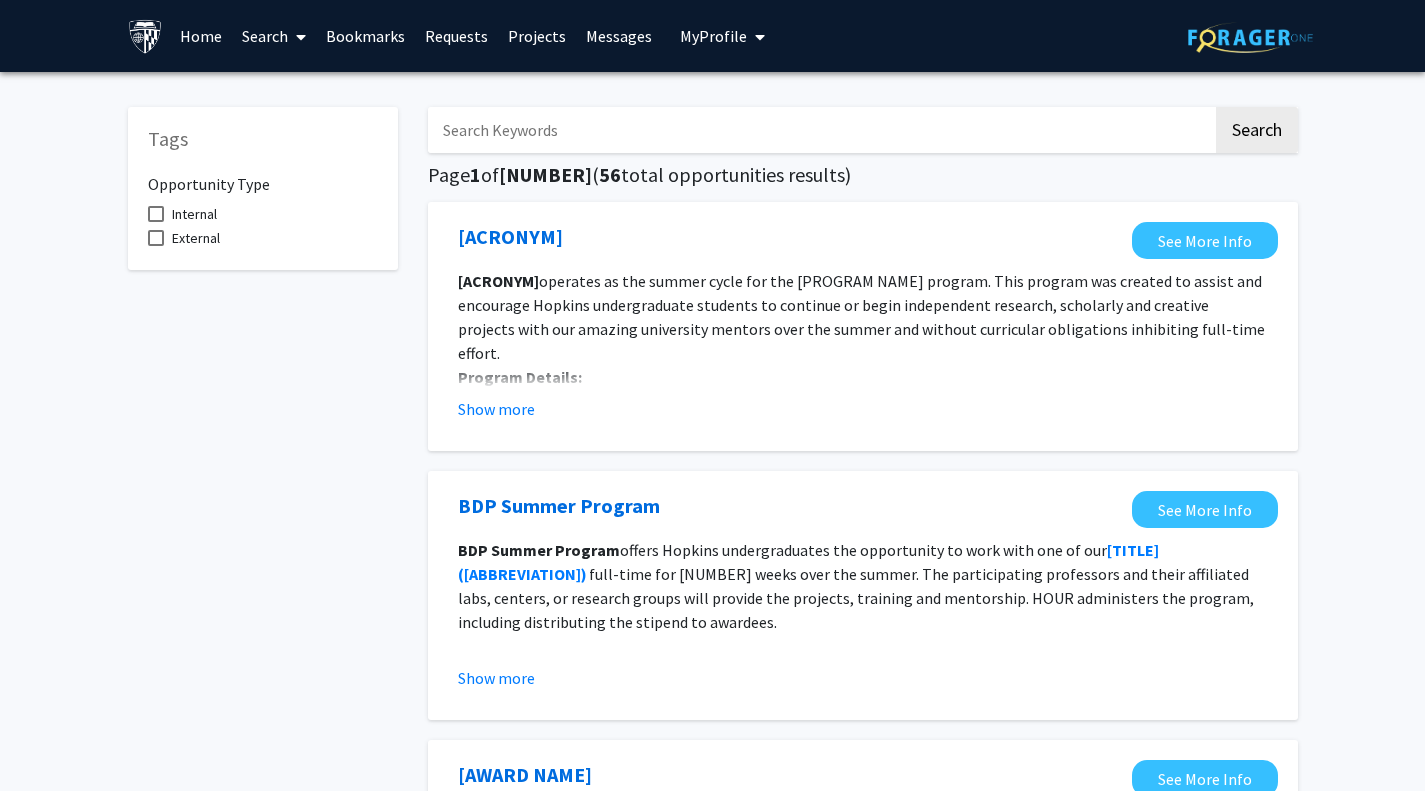 click on "Search" at bounding box center [274, 36] 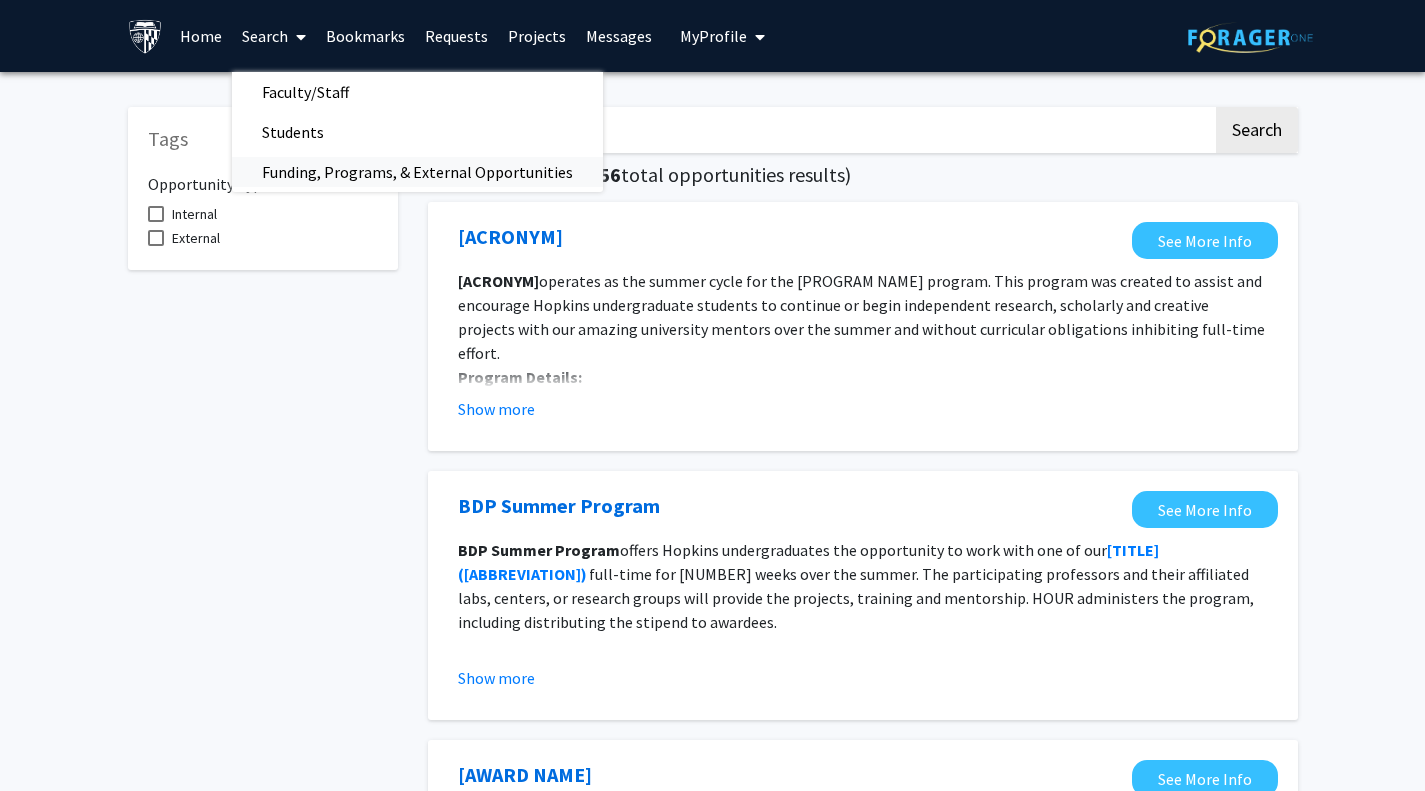 click on "Funding, Programs, & External Opportunities" at bounding box center [417, 172] 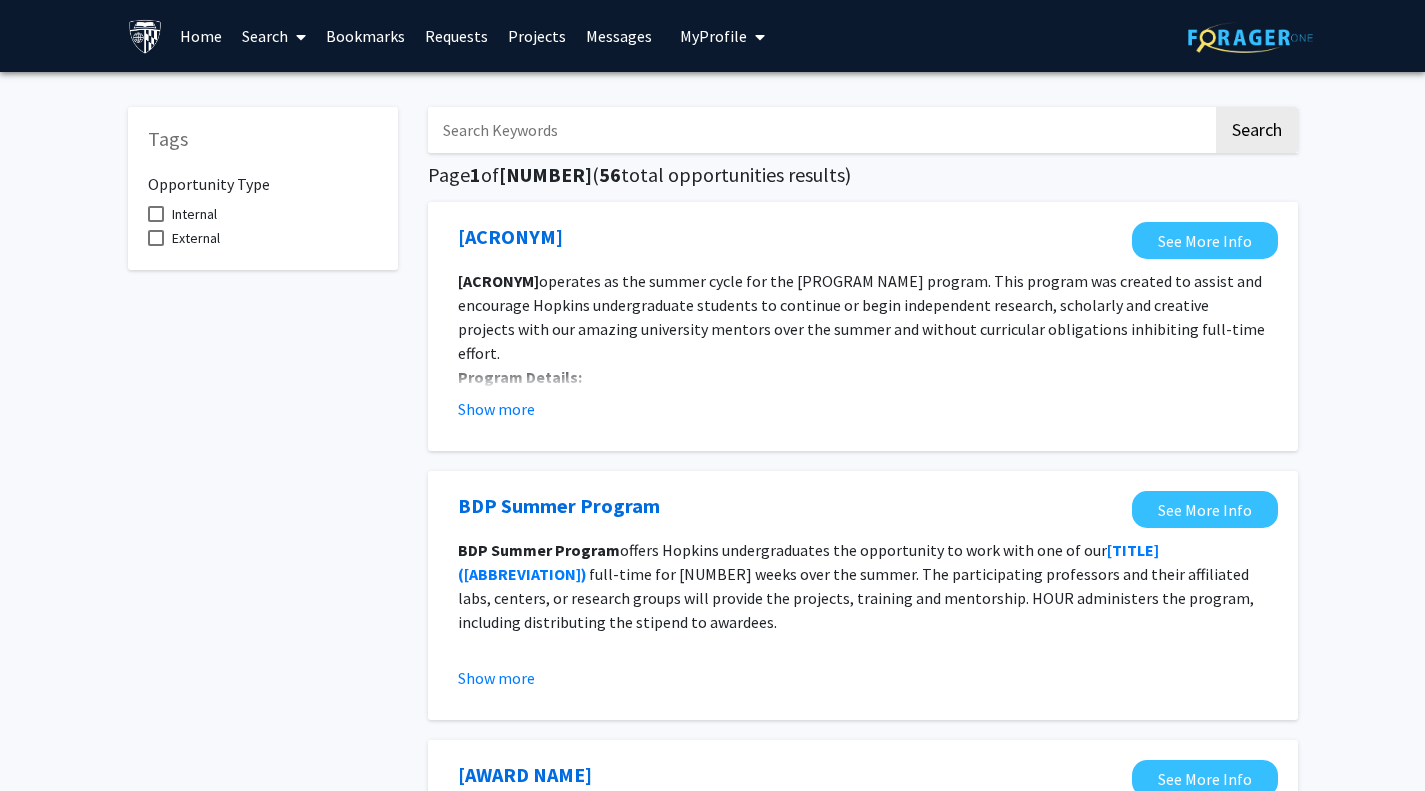 click on "Search" at bounding box center [274, 36] 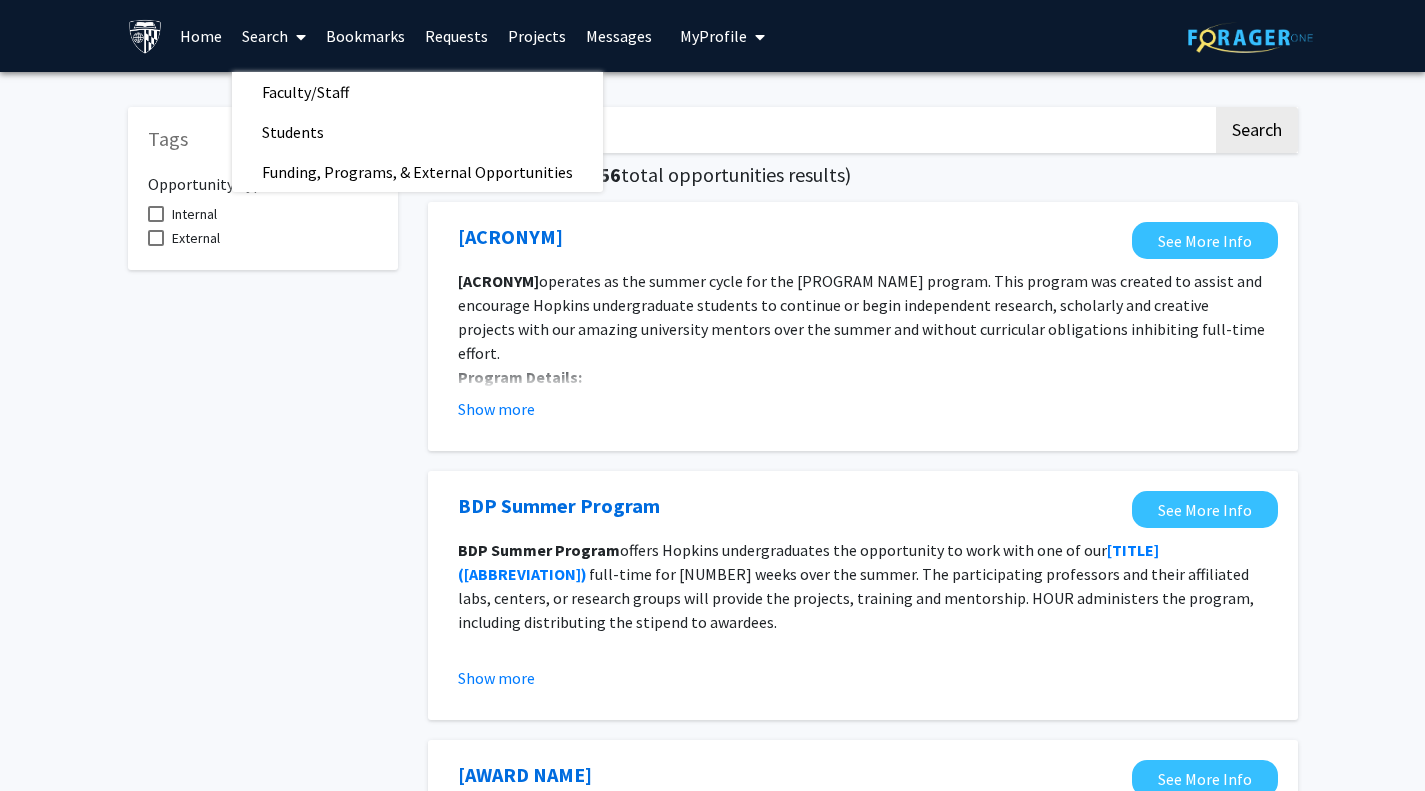 click on "Faculty/Staff" at bounding box center [305, 92] 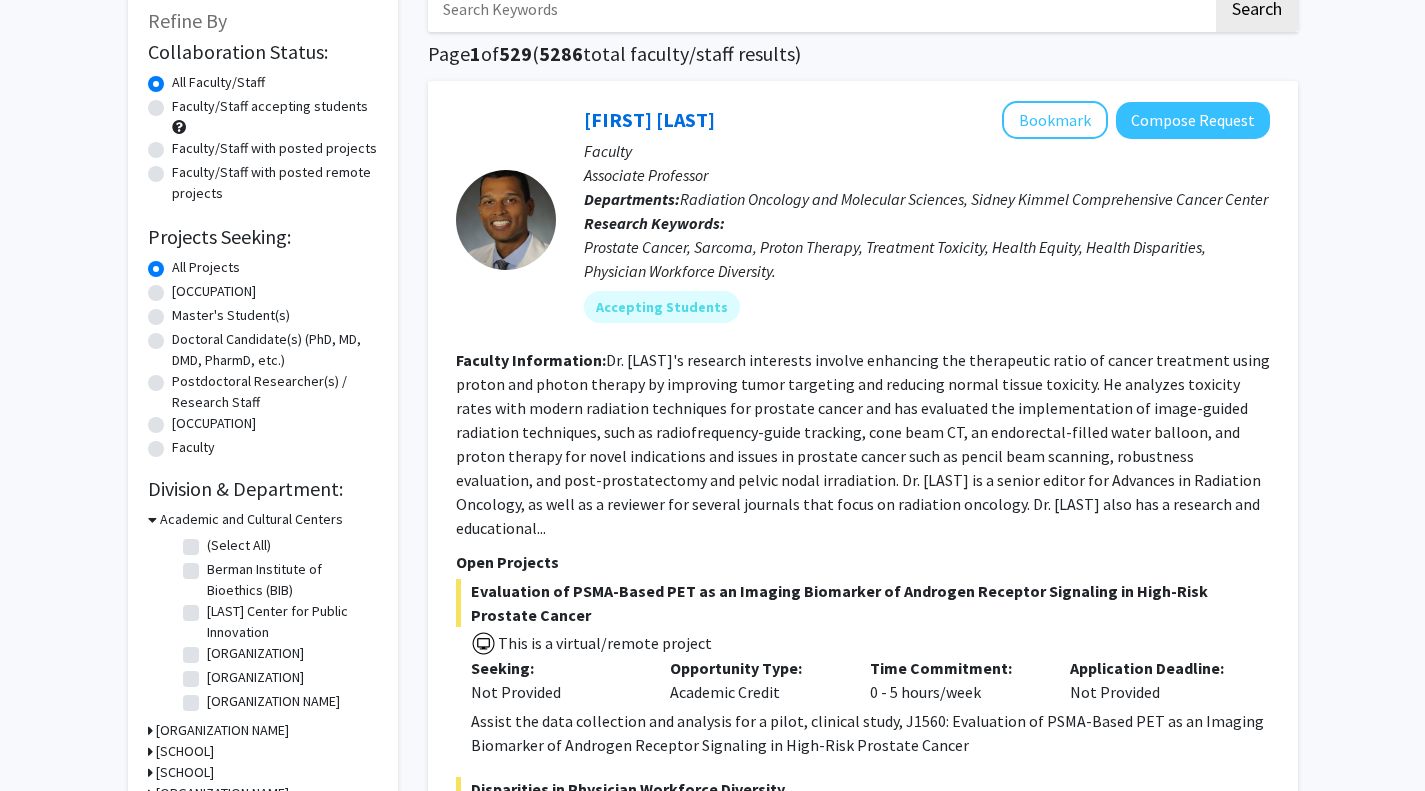 scroll, scrollTop: 122, scrollLeft: 0, axis: vertical 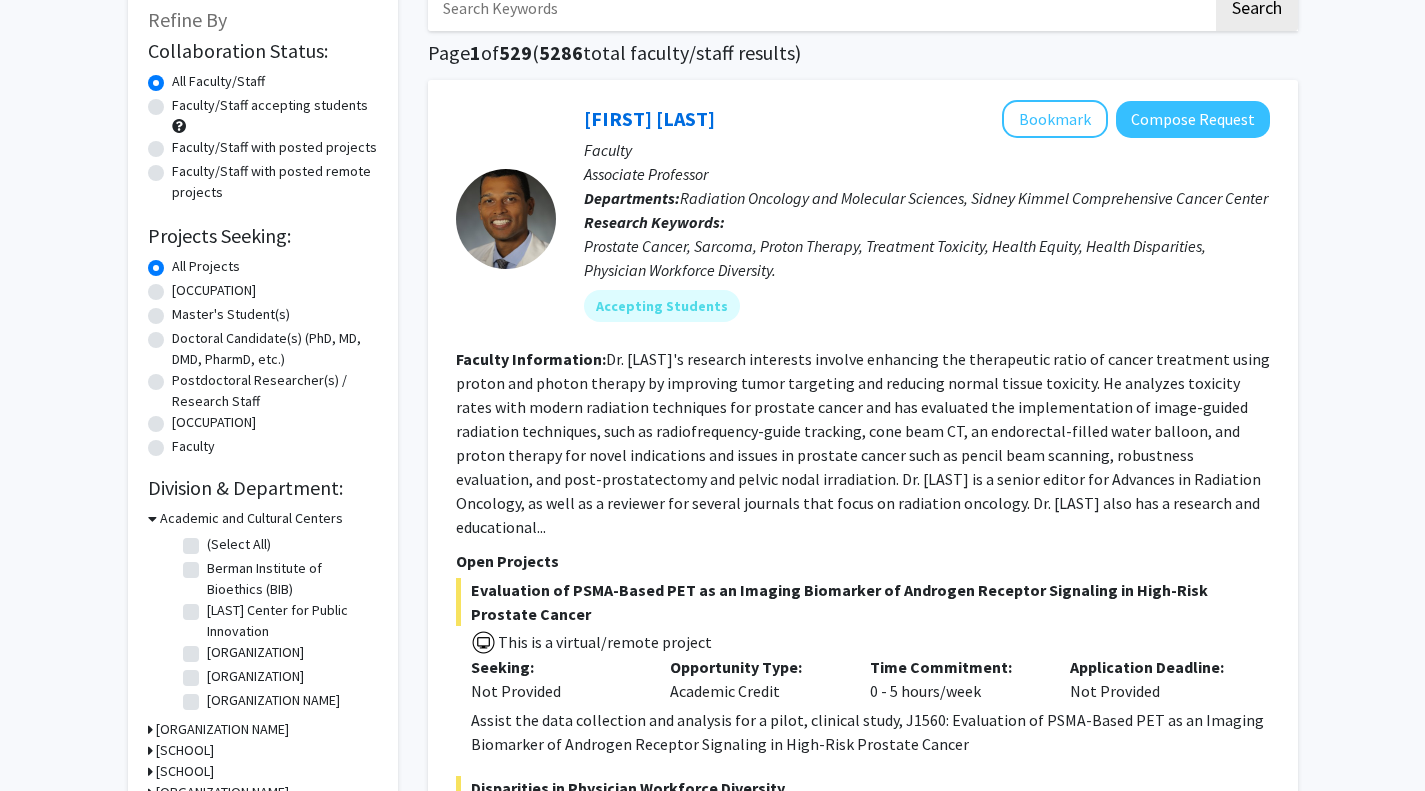 click on "[OCCUPATION]" 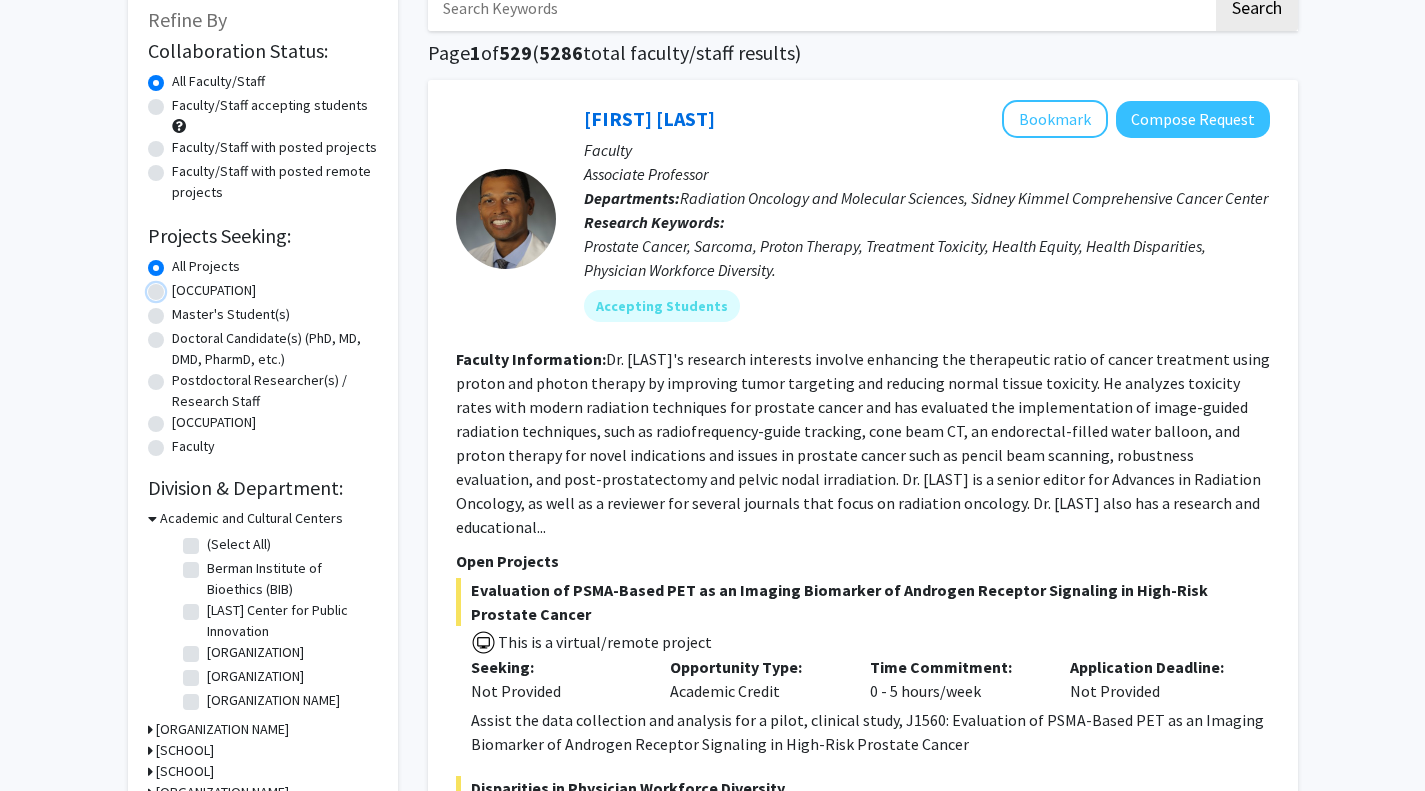 click on "[OCCUPATION]" at bounding box center (178, 286) 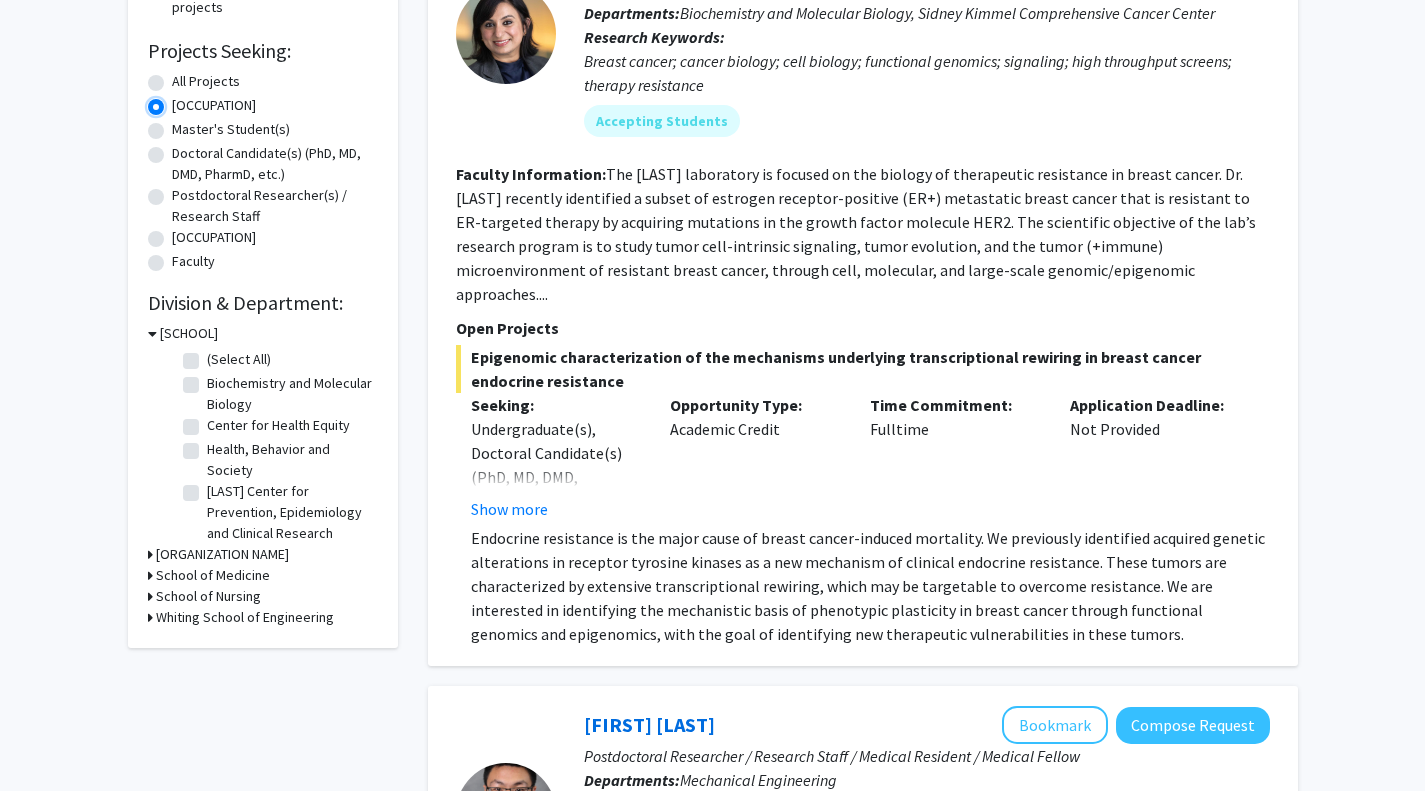 scroll, scrollTop: 319, scrollLeft: 0, axis: vertical 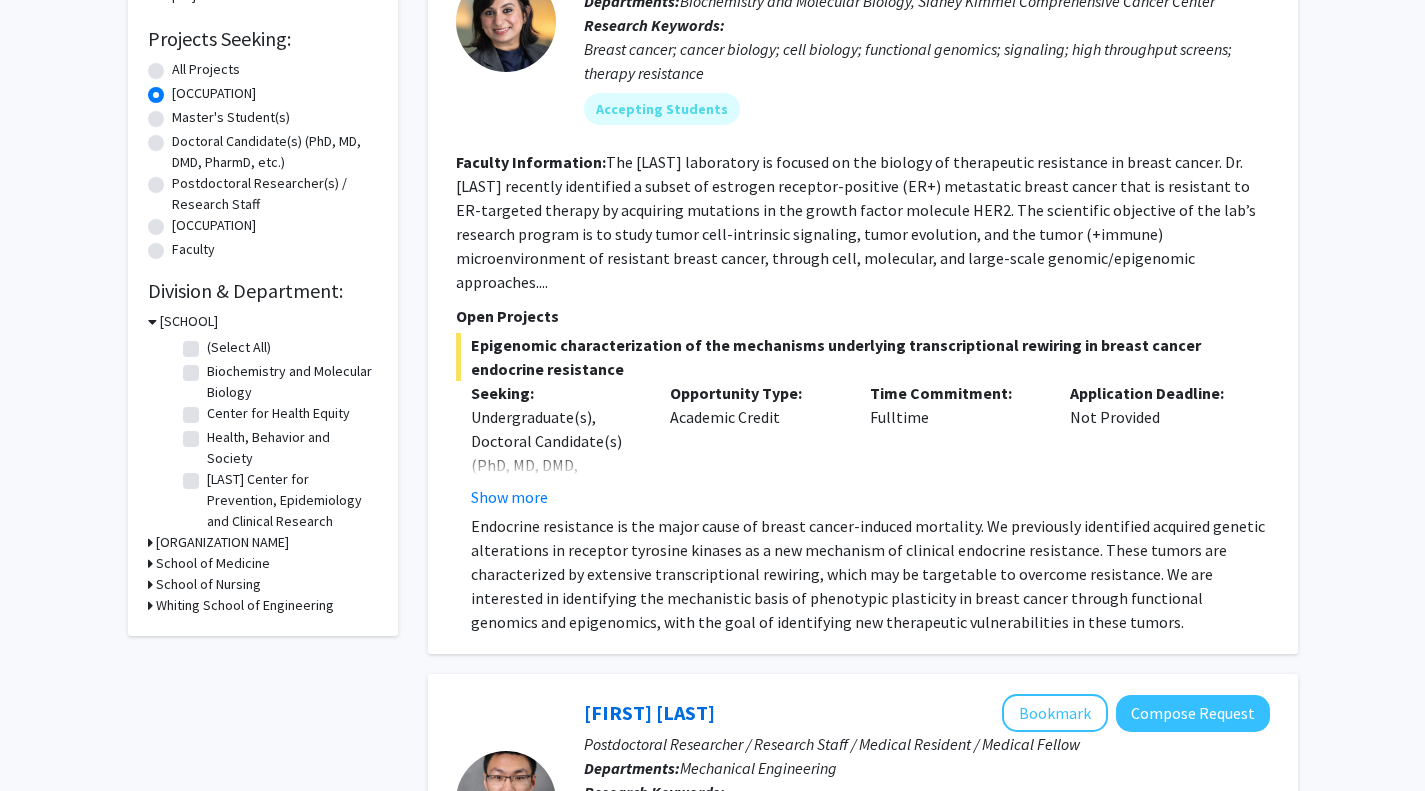 click on "Biochemistry and Molecular Biology" 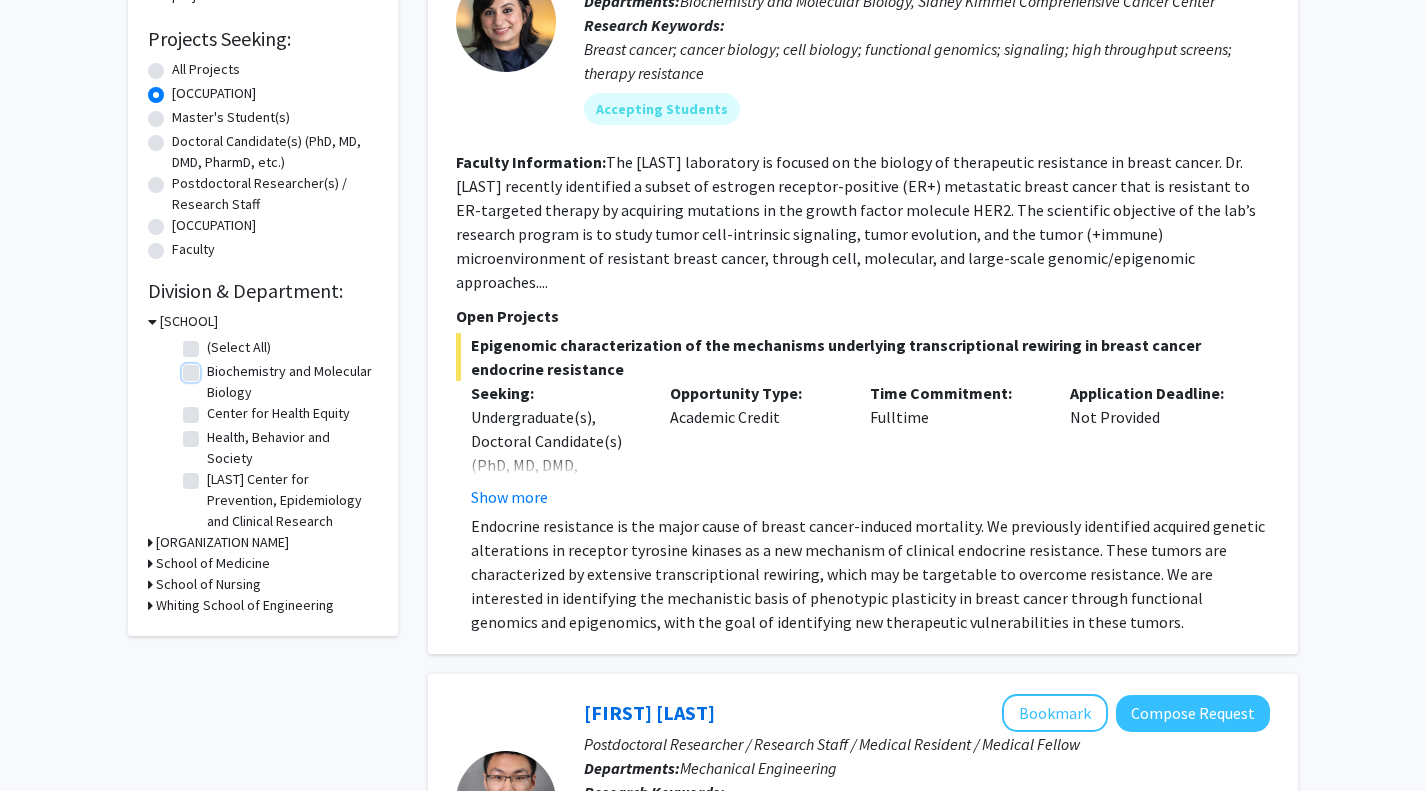 click on "Biochemistry and Molecular Biology" at bounding box center [213, 367] 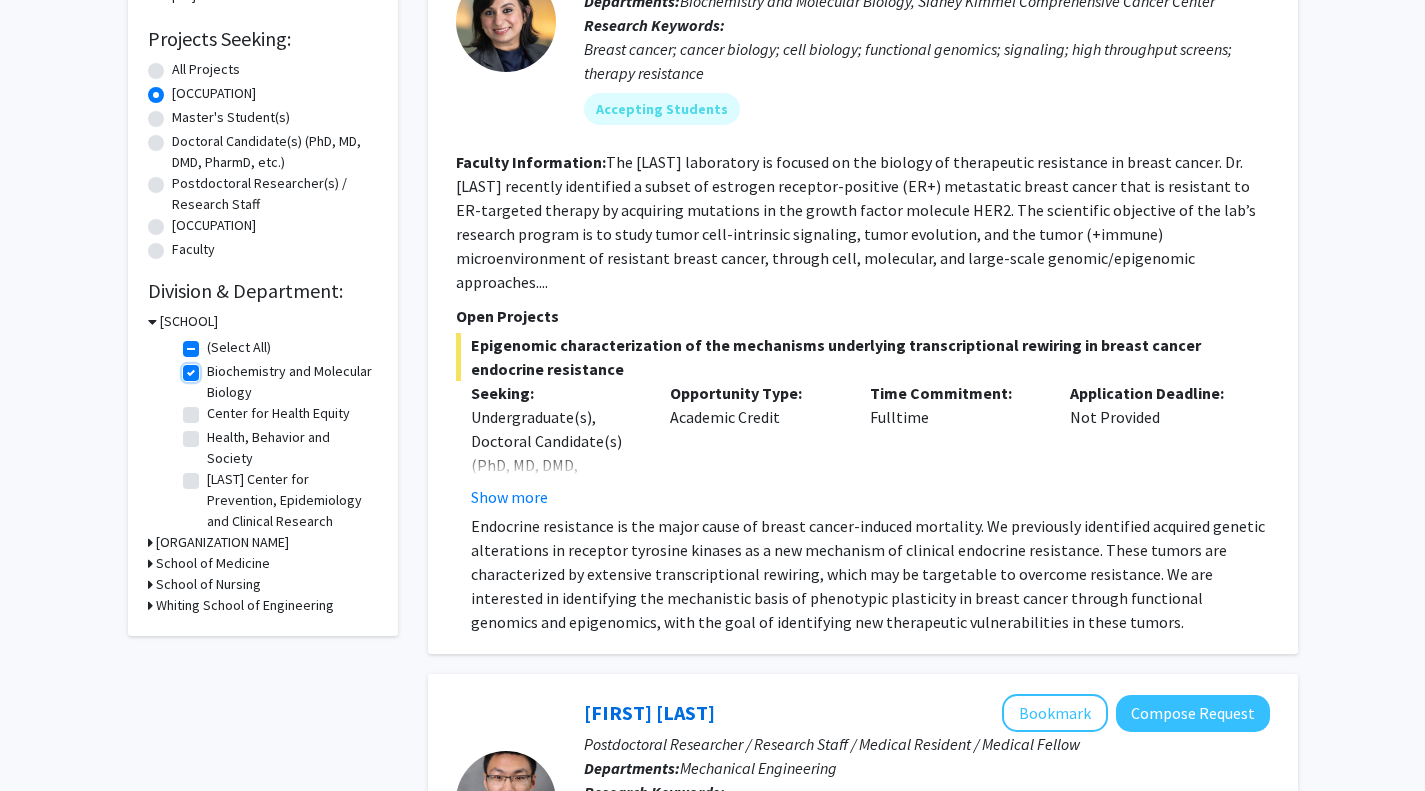 checkbox on "true" 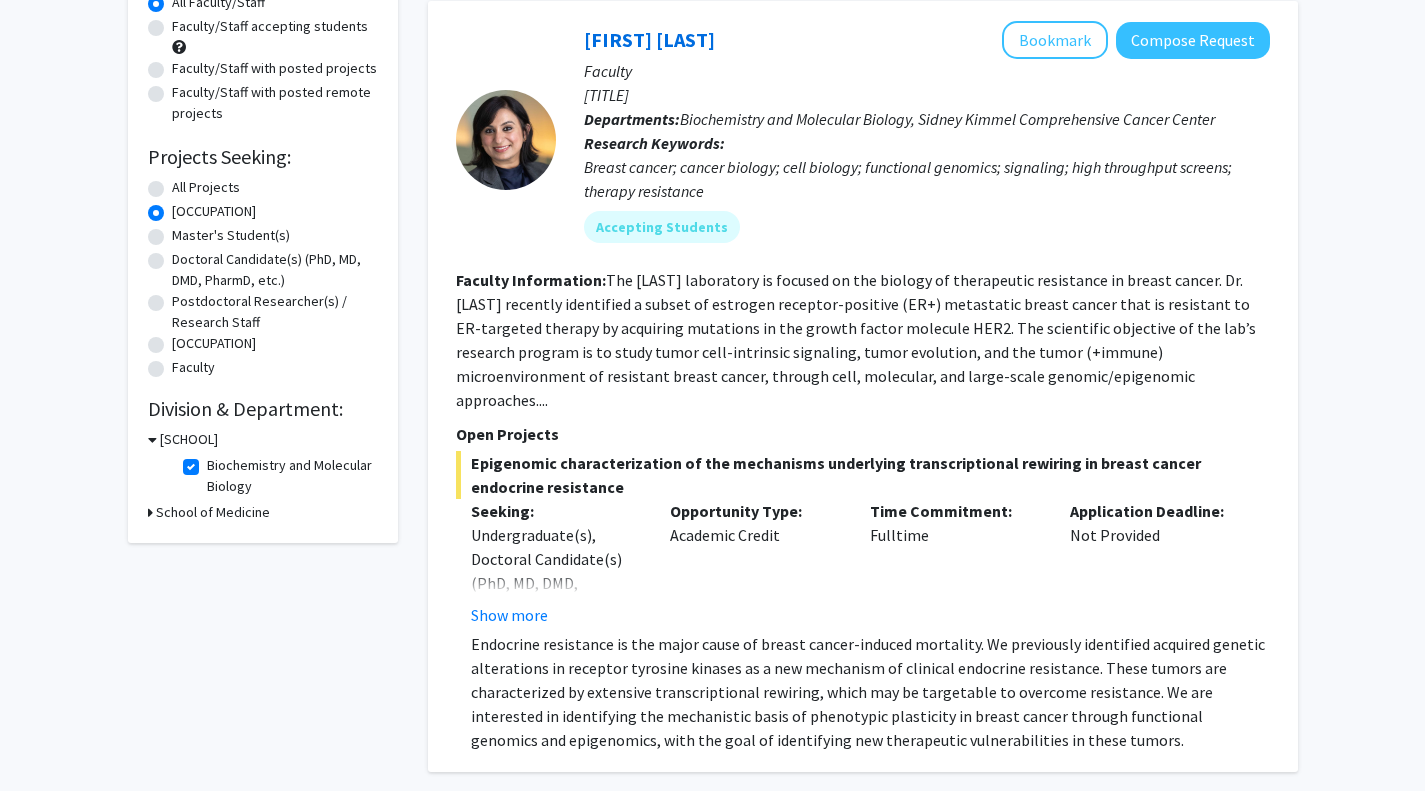 scroll, scrollTop: 205, scrollLeft: 0, axis: vertical 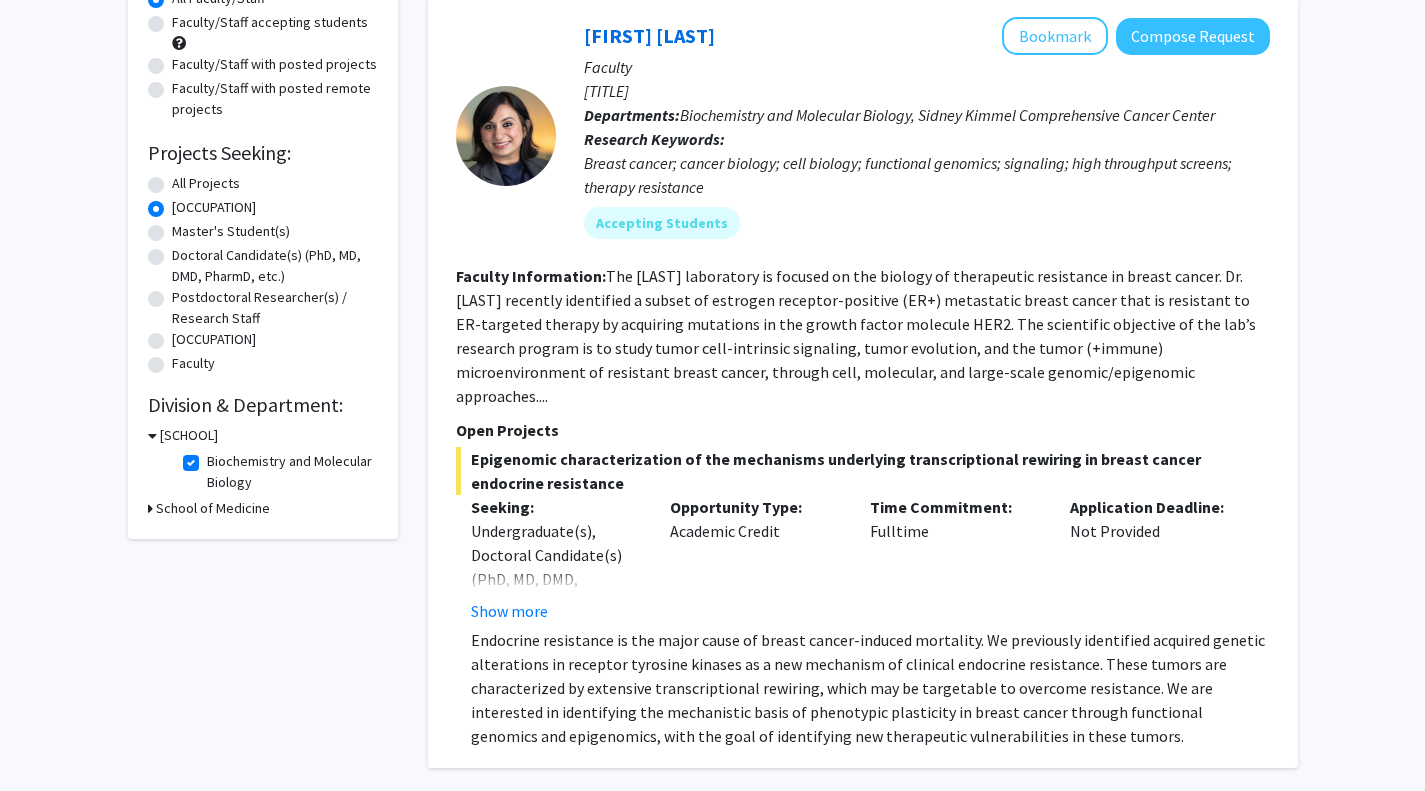 click 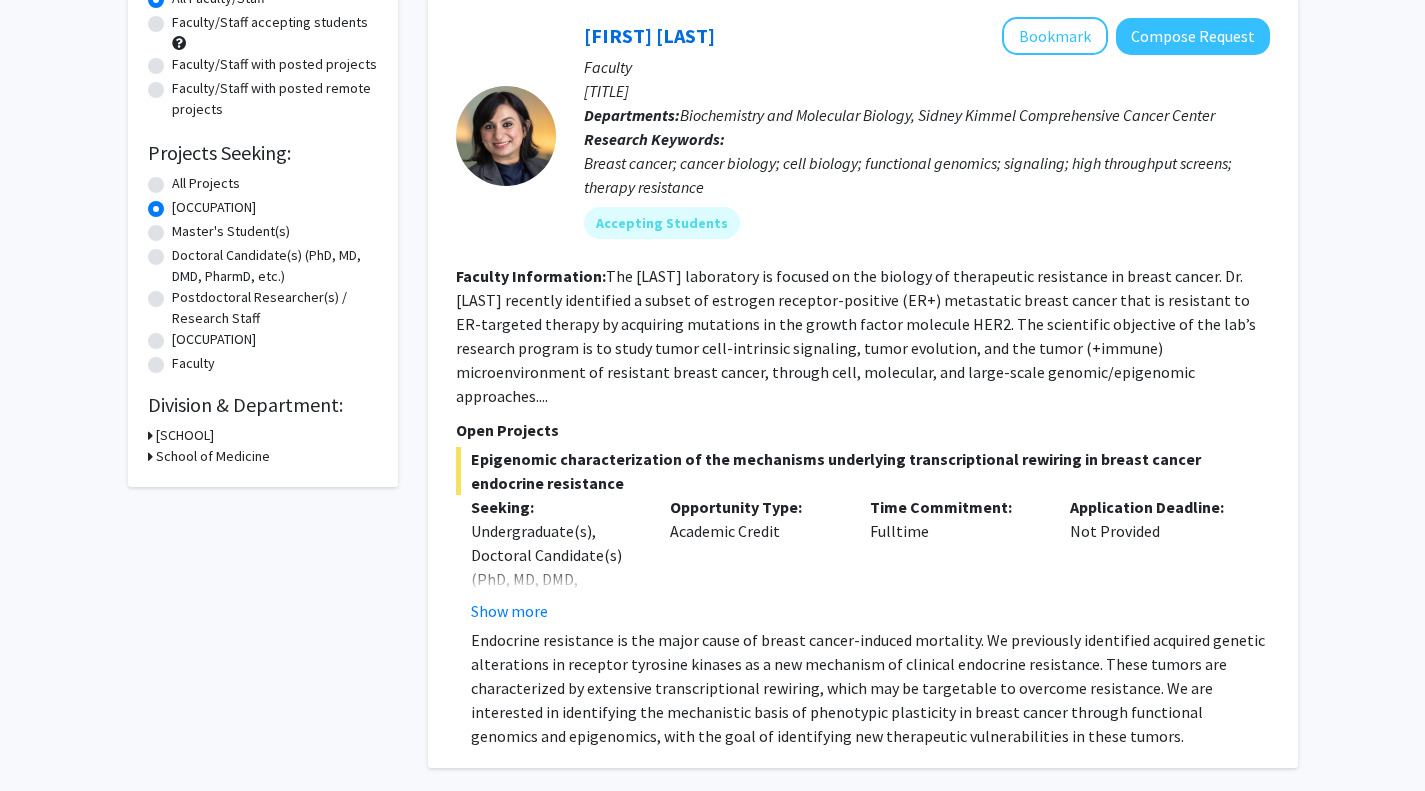click 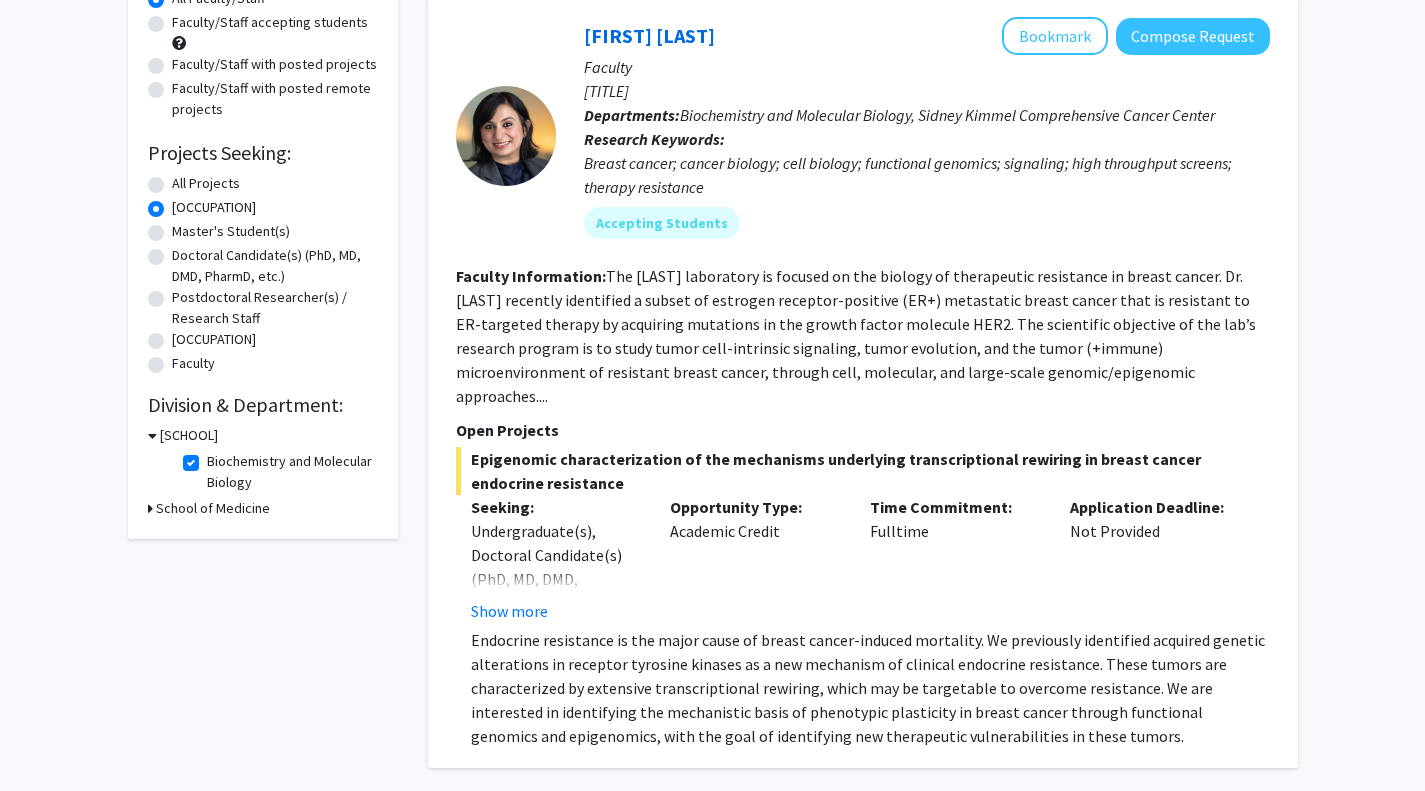click on "Biochemistry and Molecular Biology" 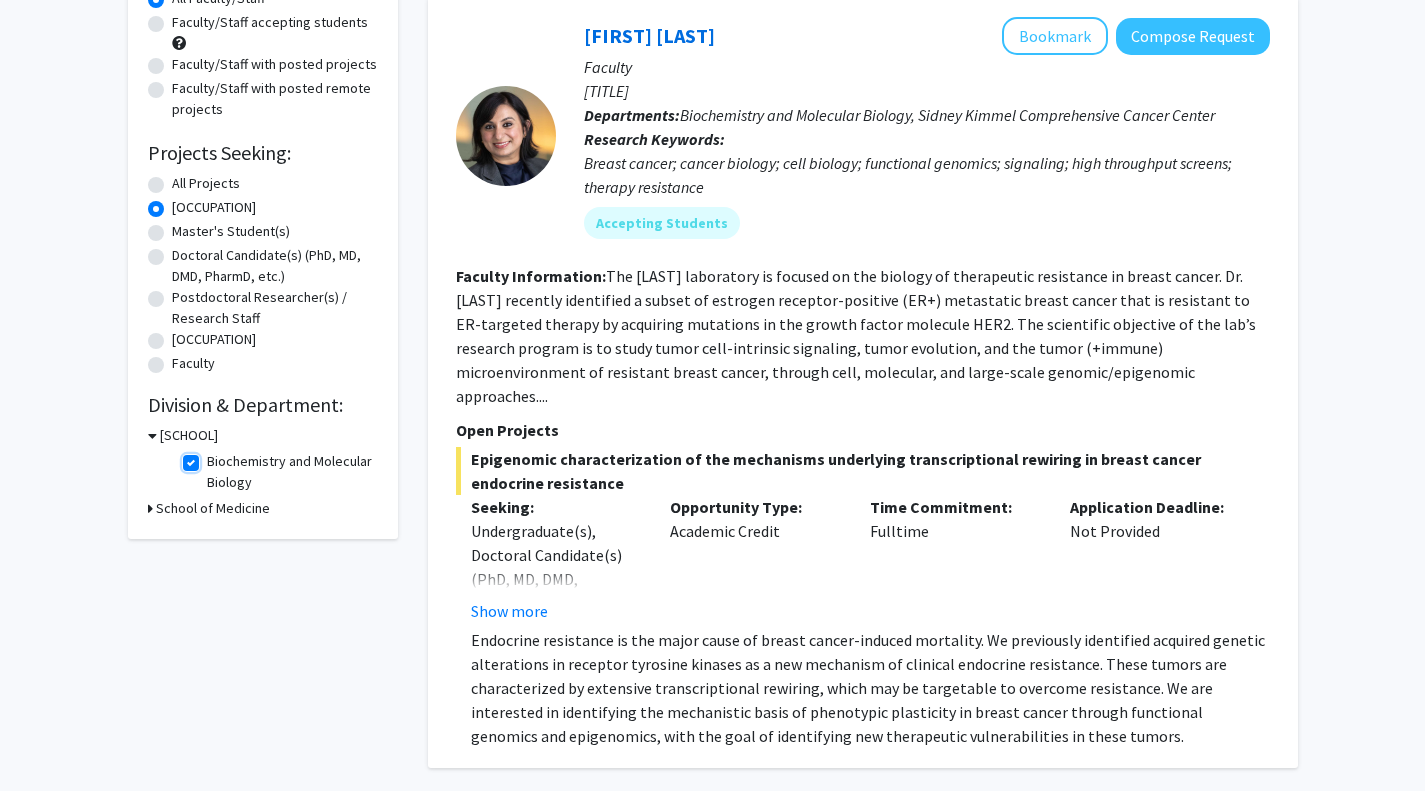 click on "Biochemistry and Molecular Biology" at bounding box center [213, 457] 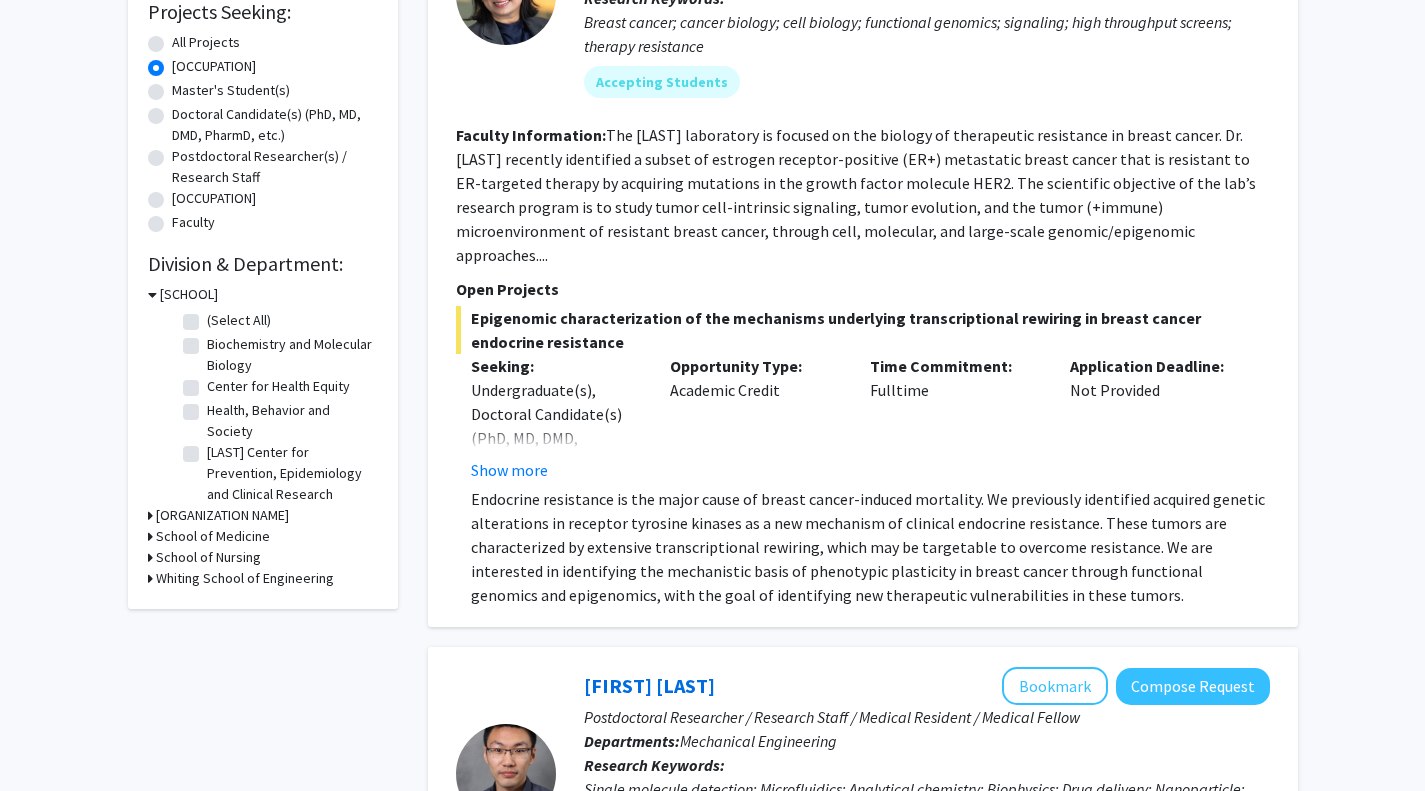 scroll, scrollTop: 347, scrollLeft: 0, axis: vertical 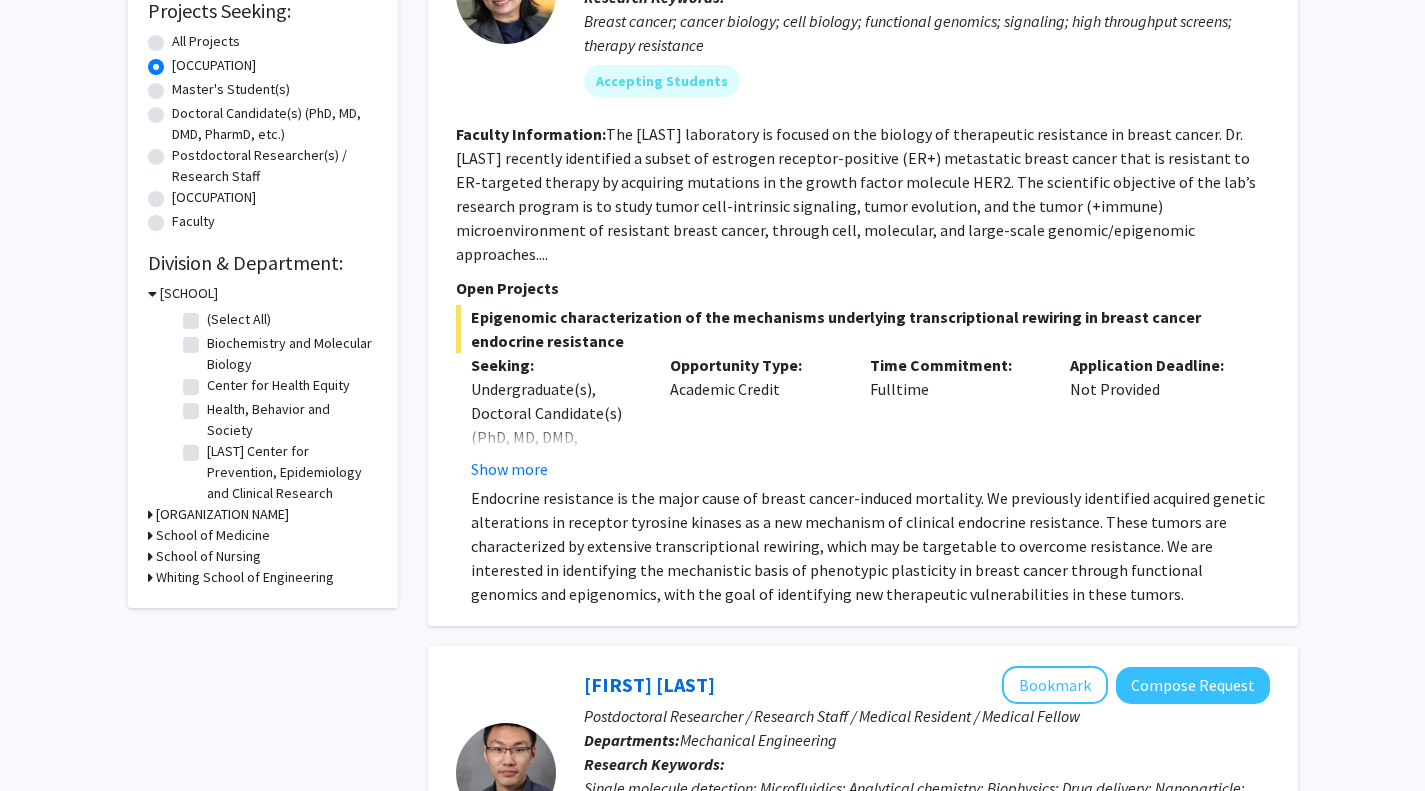 click 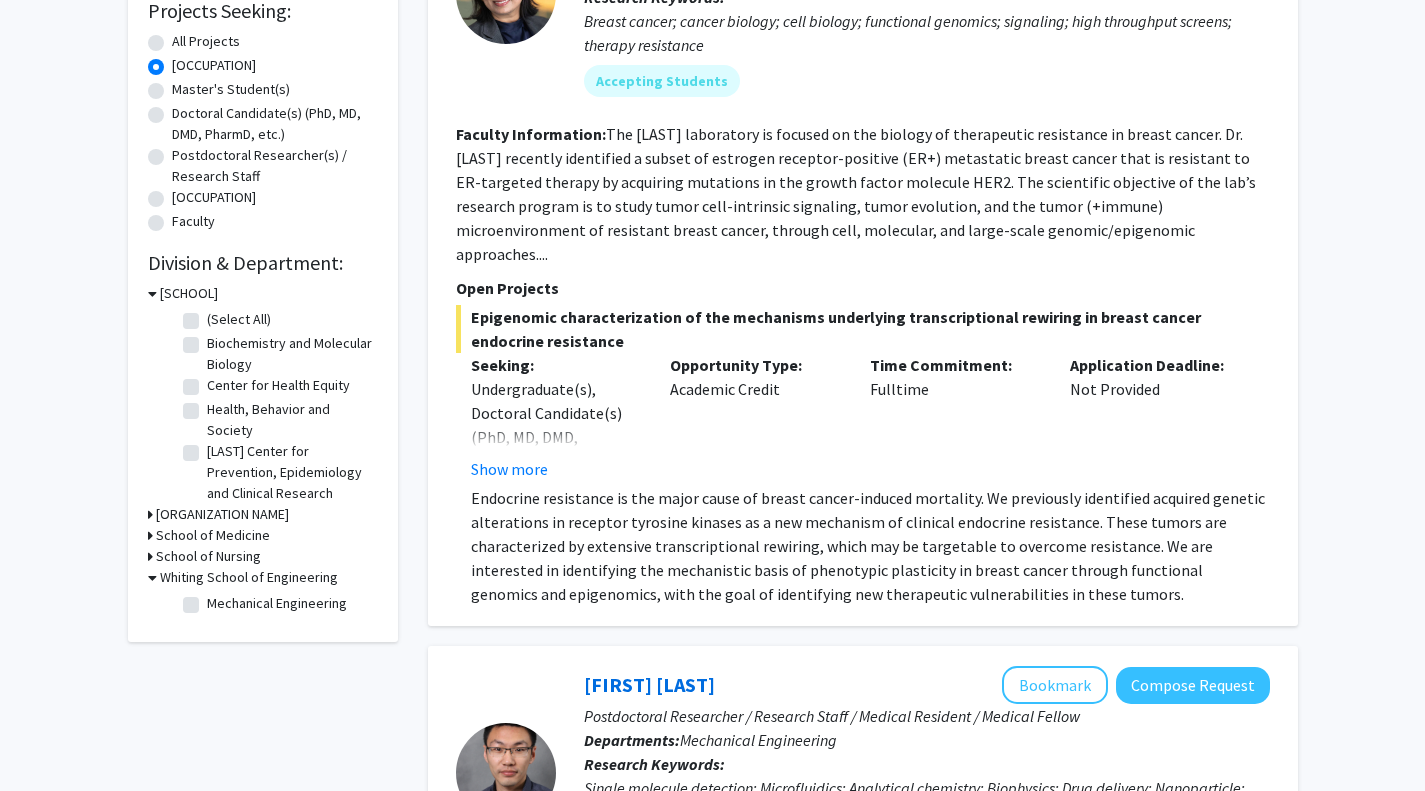 click on "Refine By Collaboration Status: Collaboration Status  All Faculty/Staff    Collaboration Status  Faculty/Staff accepting students    Collaboration Status  Faculty/Staff with posted projects    Collaboration Status  Faculty/Staff with posted remote projects    Projects Seeking: Projects Seeking Level  All Projects    Projects Seeking Level  Undergraduate(s)    Projects Seeking Level  Master's Student(s)    Projects Seeking Level  Doctoral Candidate(s) (PhD, MD, DMD, PharmD, etc.)    Projects Seeking Level  Postdoctoral Researcher(s) / Research Staff    Projects Seeking Level  Medical Resident(s) / Medical Fellow(s)    Projects Seeking Level  Faculty    Division & Department:      Bloomberg School of Public Health  (Select All)  (Select All)  Biochemistry and Molecular Biology  Biochemistry and Molecular Biology  Center for Health Equity  Center for Health Equity  Health, Behavior and Society  Health, Behavior and Society  Welch Center for Prevention, Epidemiology and Clinical Research" 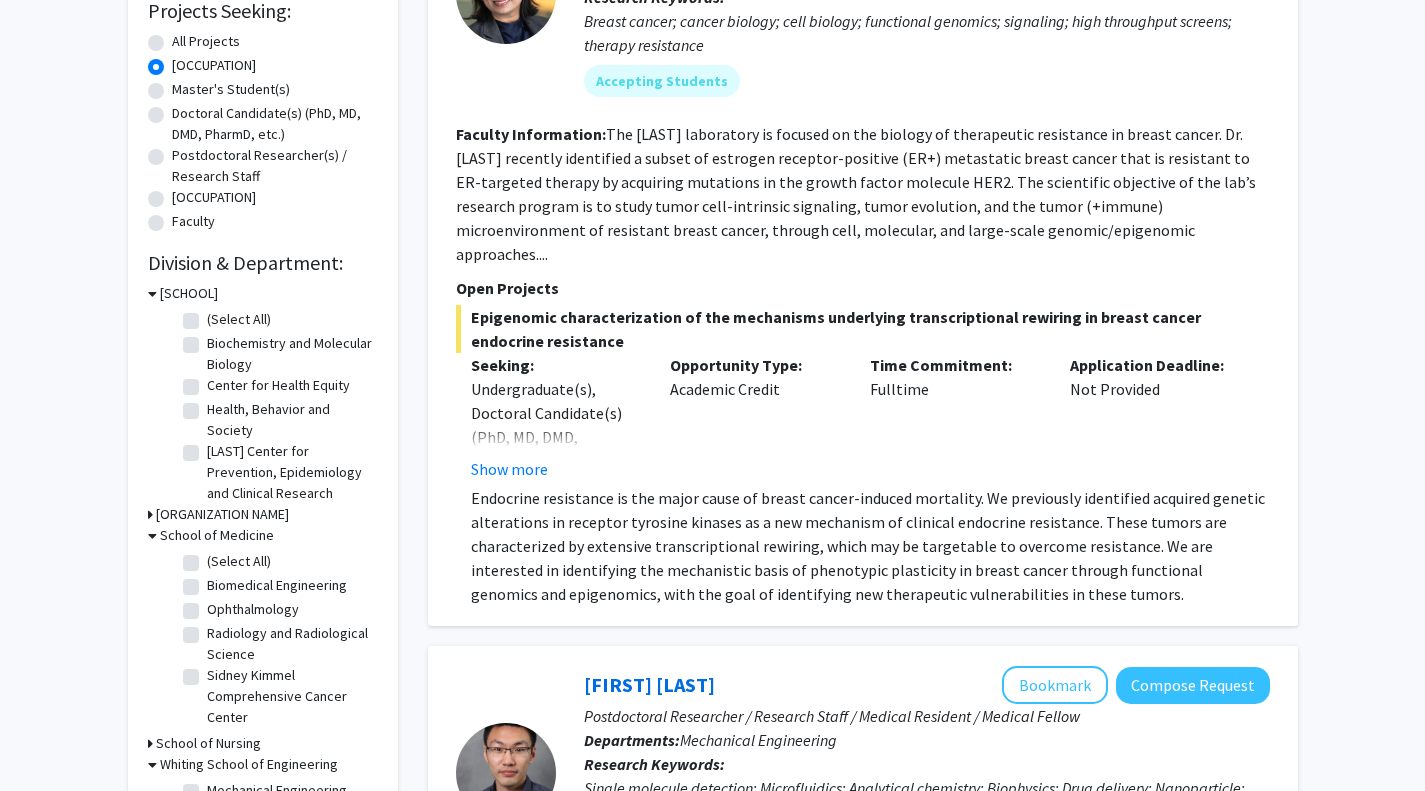 click on "Biomedical Engineering" 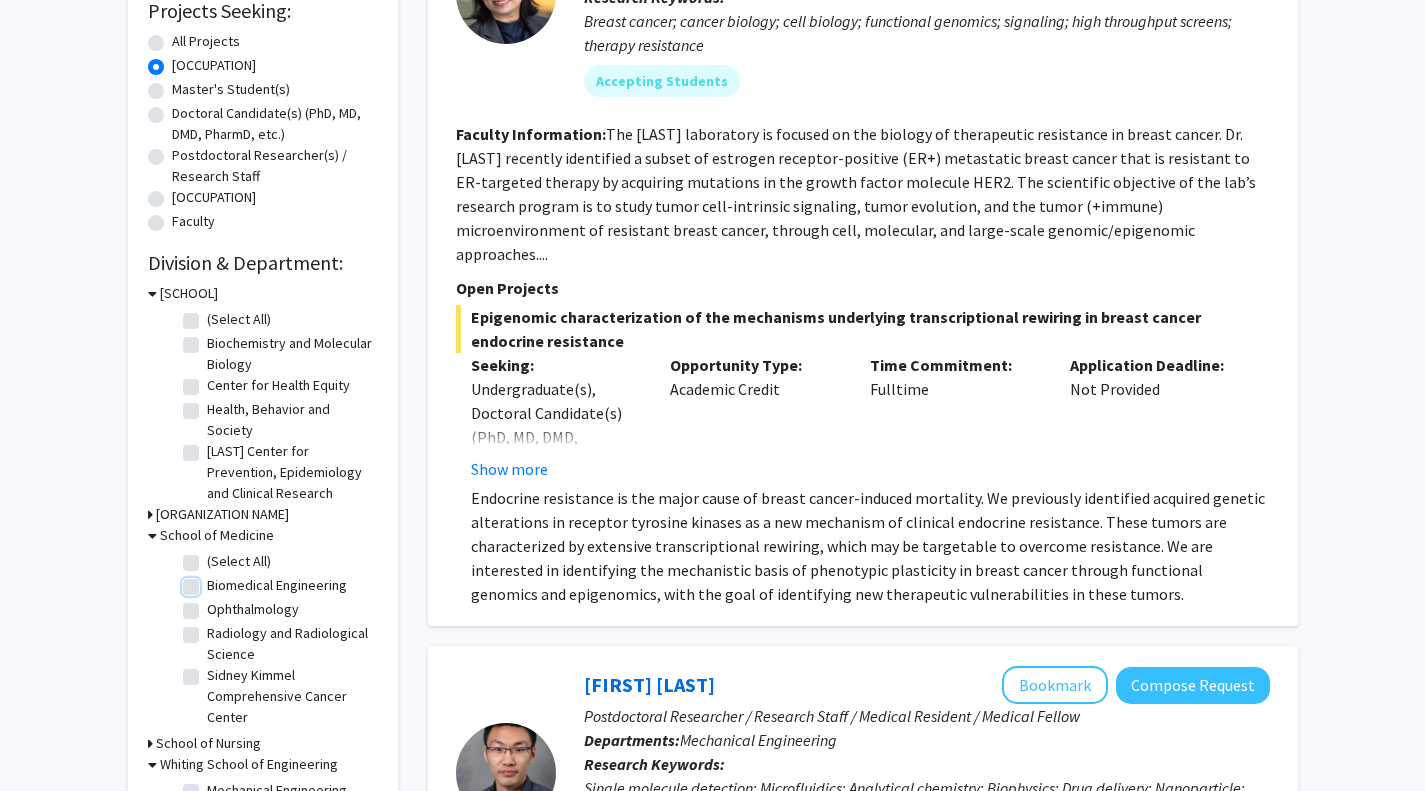 click on "Biomedical Engineering" at bounding box center [213, 581] 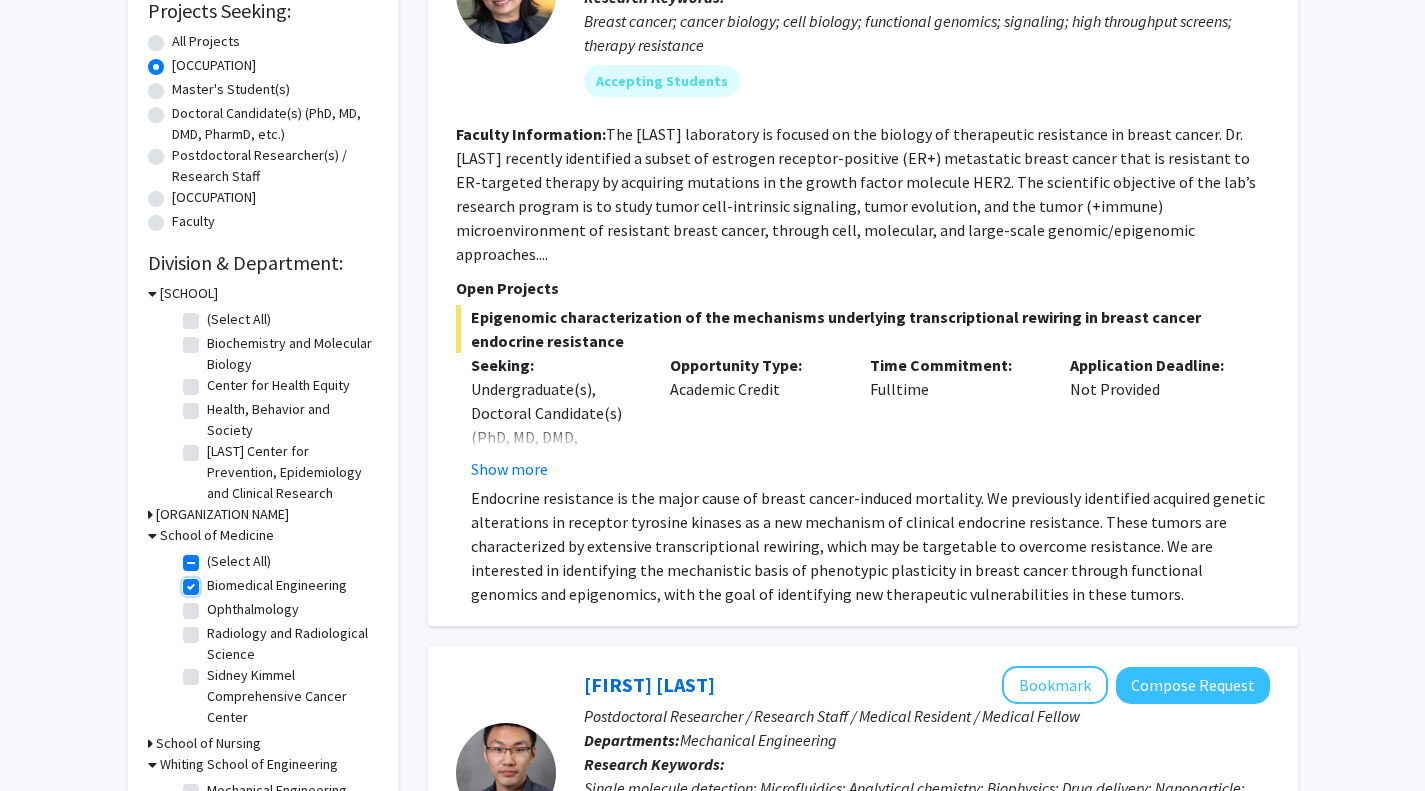 checkbox on "true" 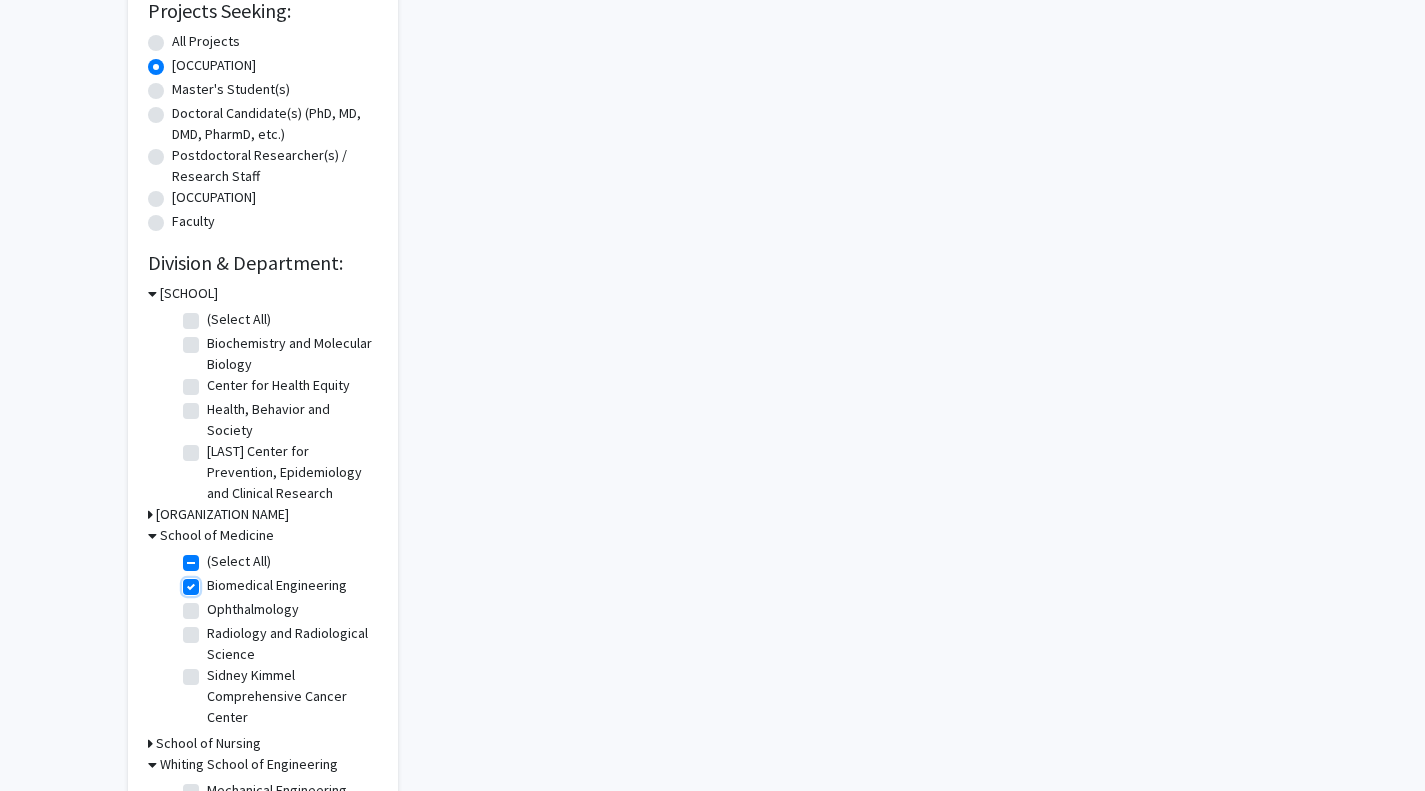 scroll, scrollTop: 0, scrollLeft: 0, axis: both 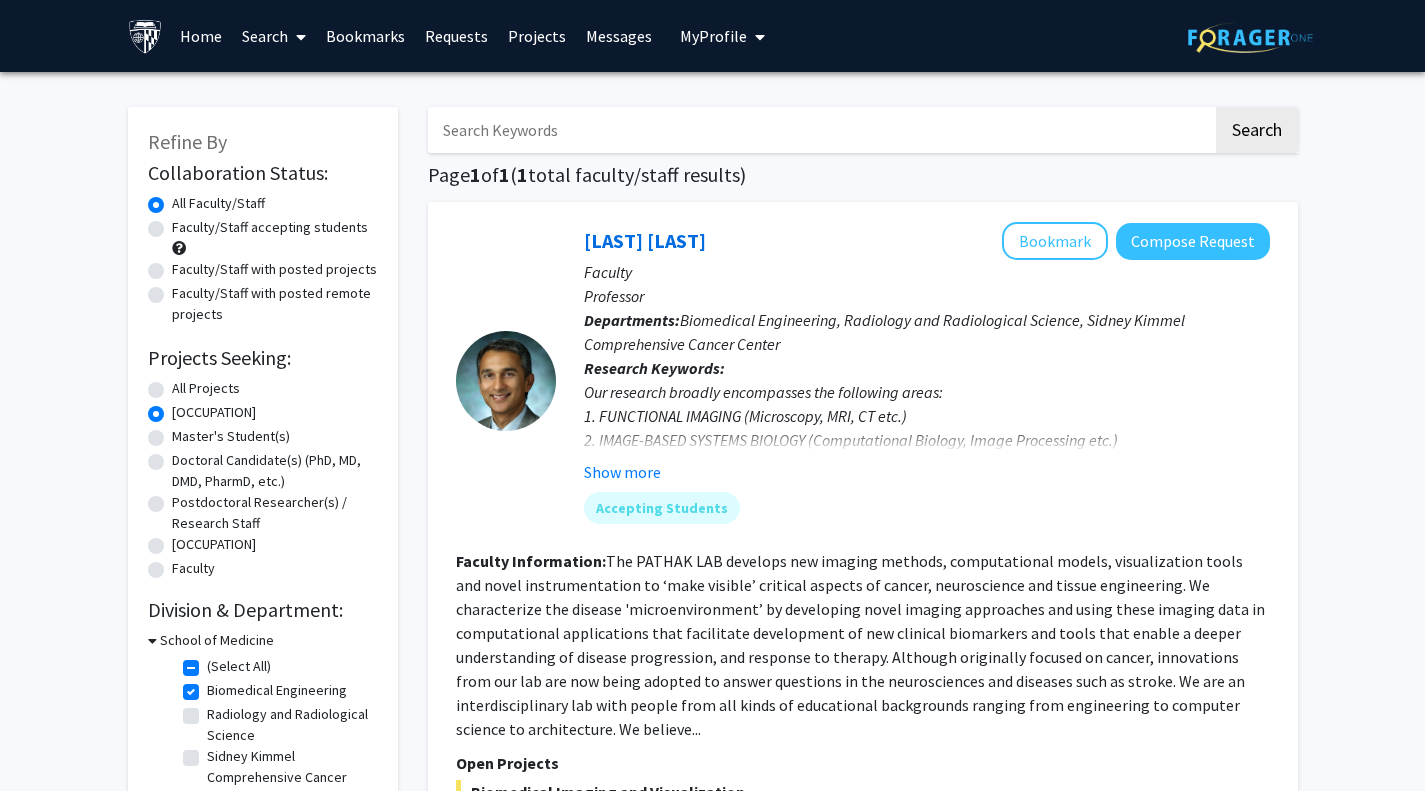 click on "Show more" 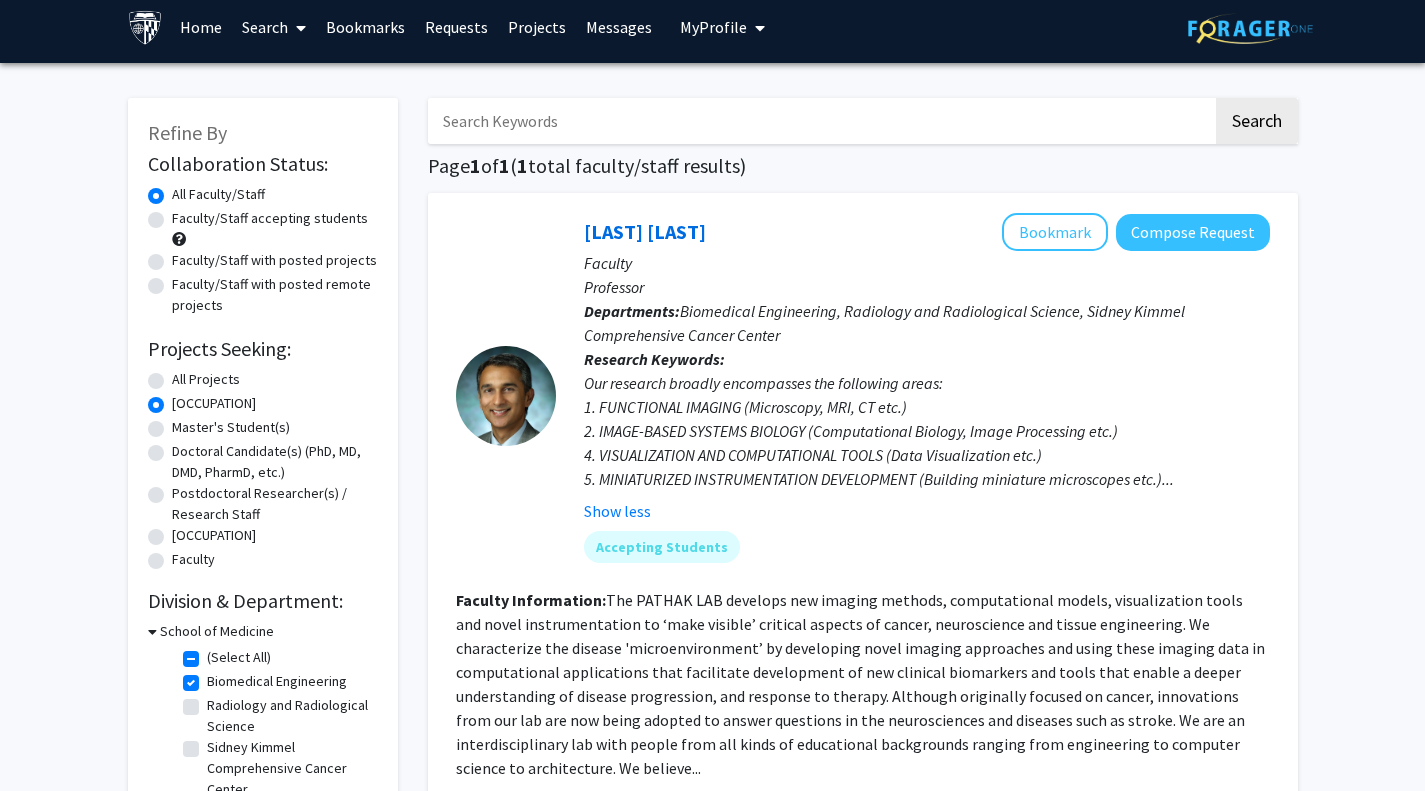 scroll, scrollTop: 0, scrollLeft: 0, axis: both 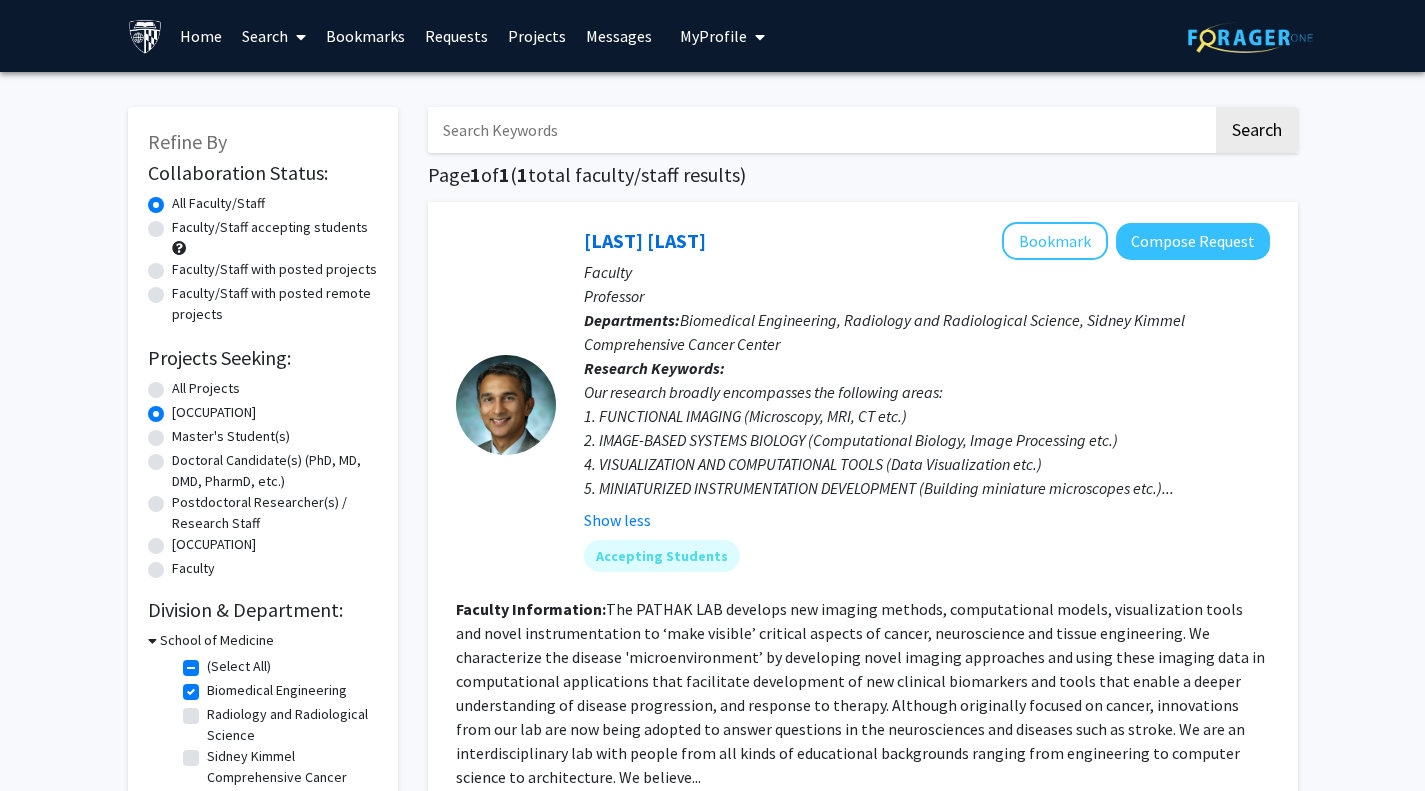 click on "Biomedical Engineering" 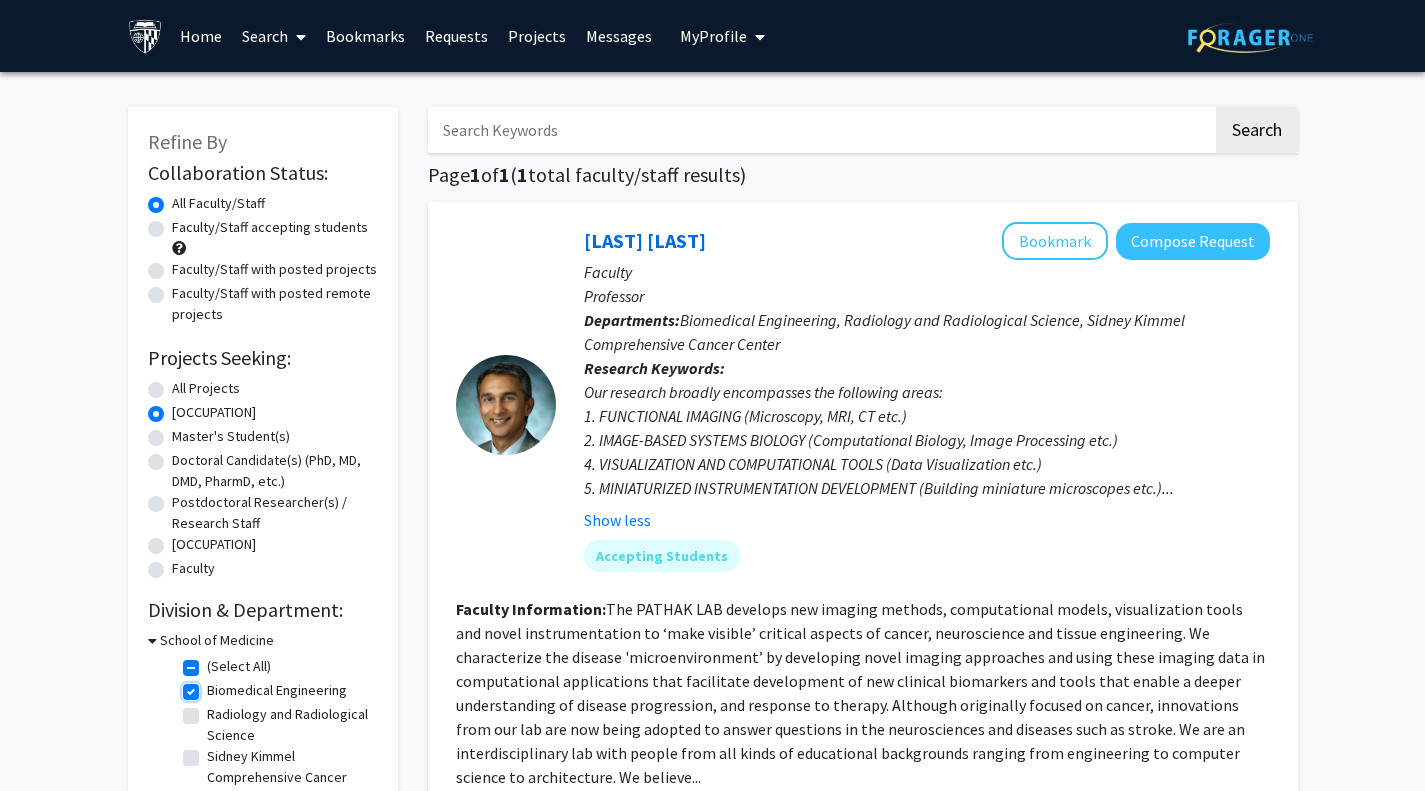 click on "Biomedical Engineering" at bounding box center [213, 686] 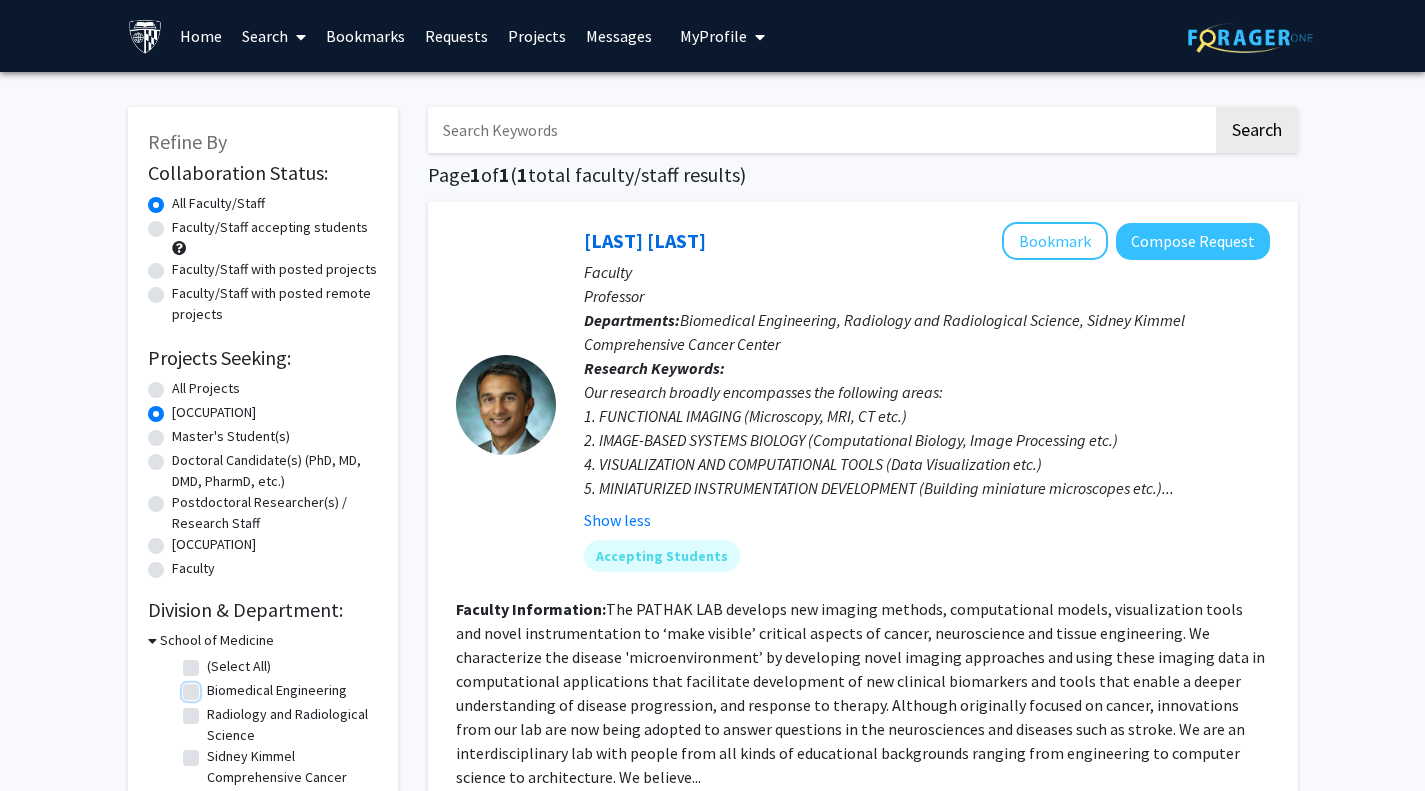 checkbox on "false" 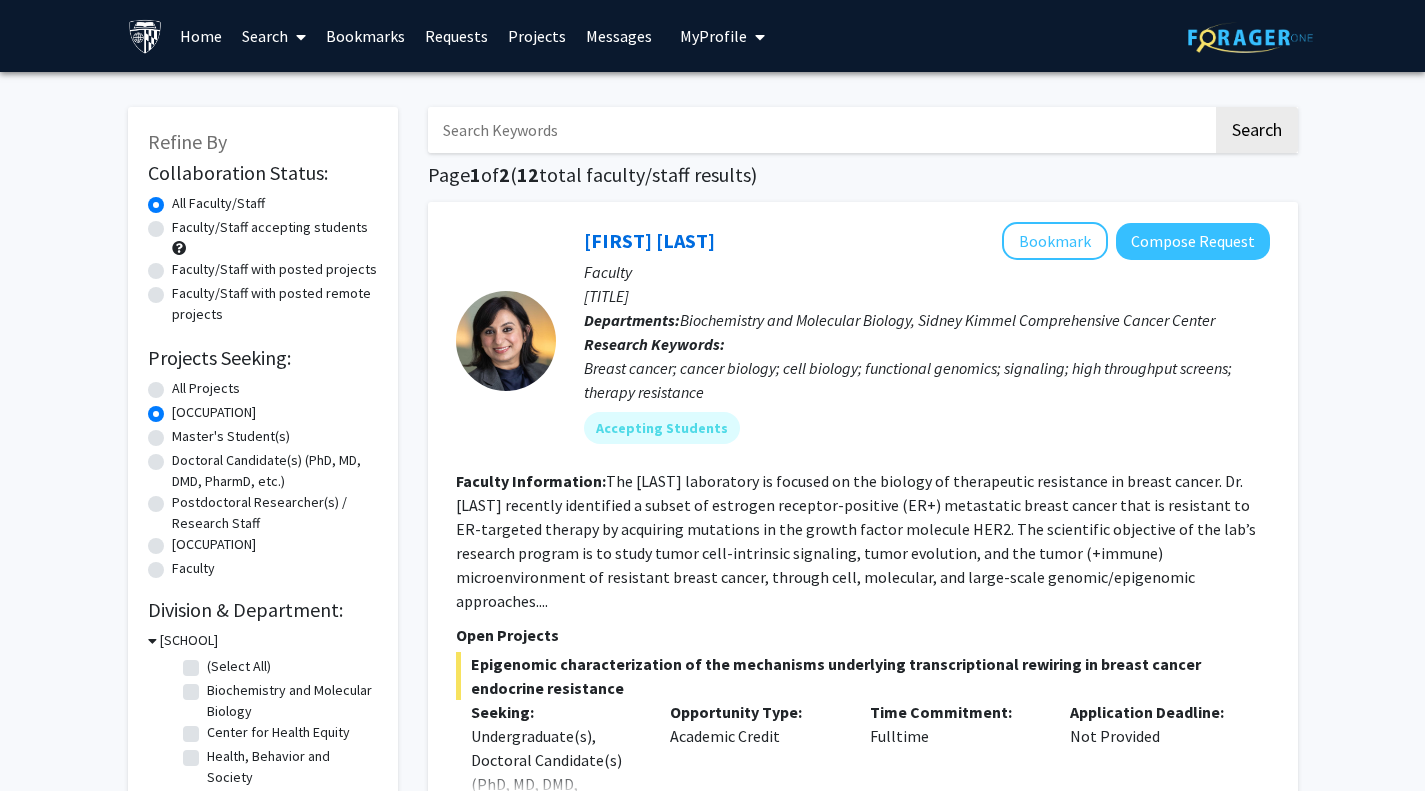 click 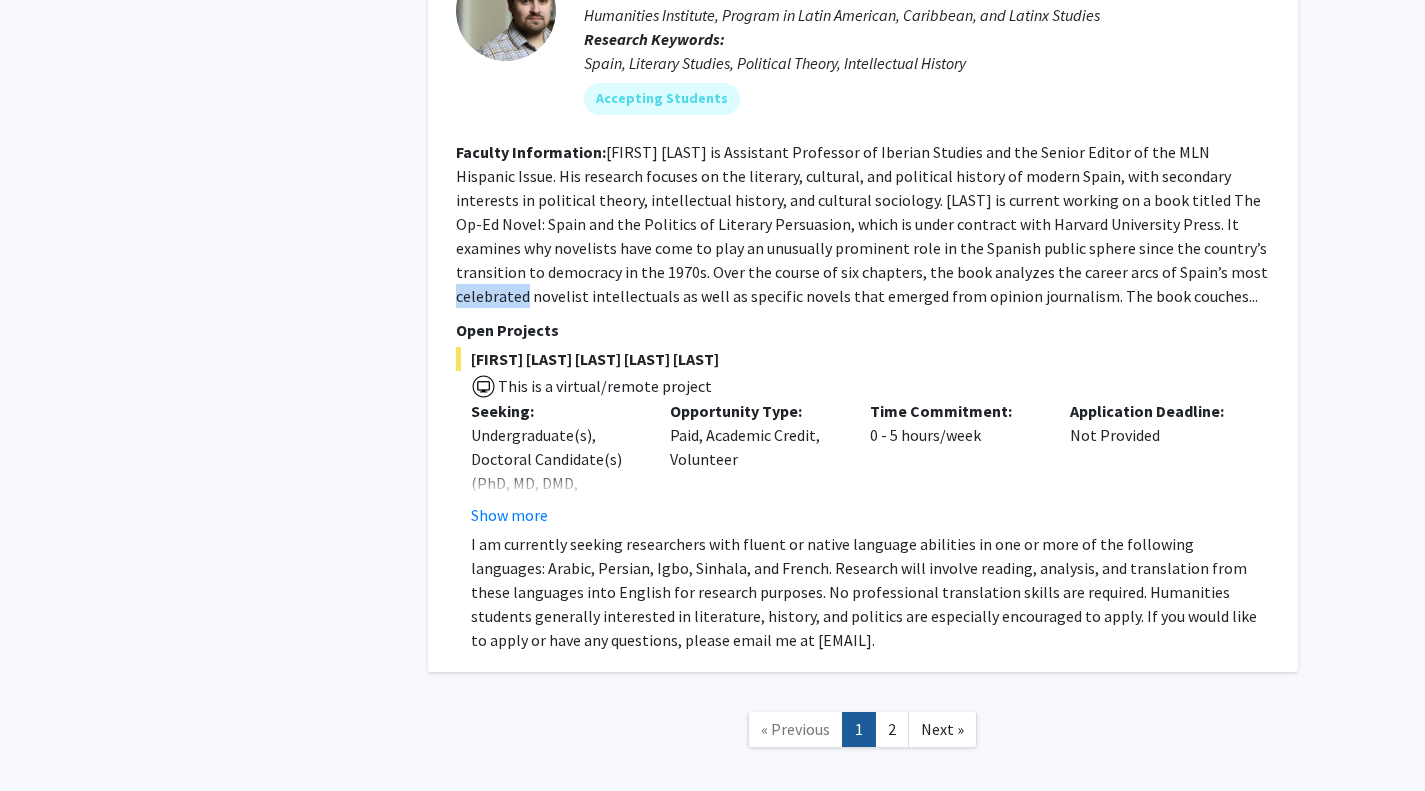 scroll, scrollTop: 8422, scrollLeft: 0, axis: vertical 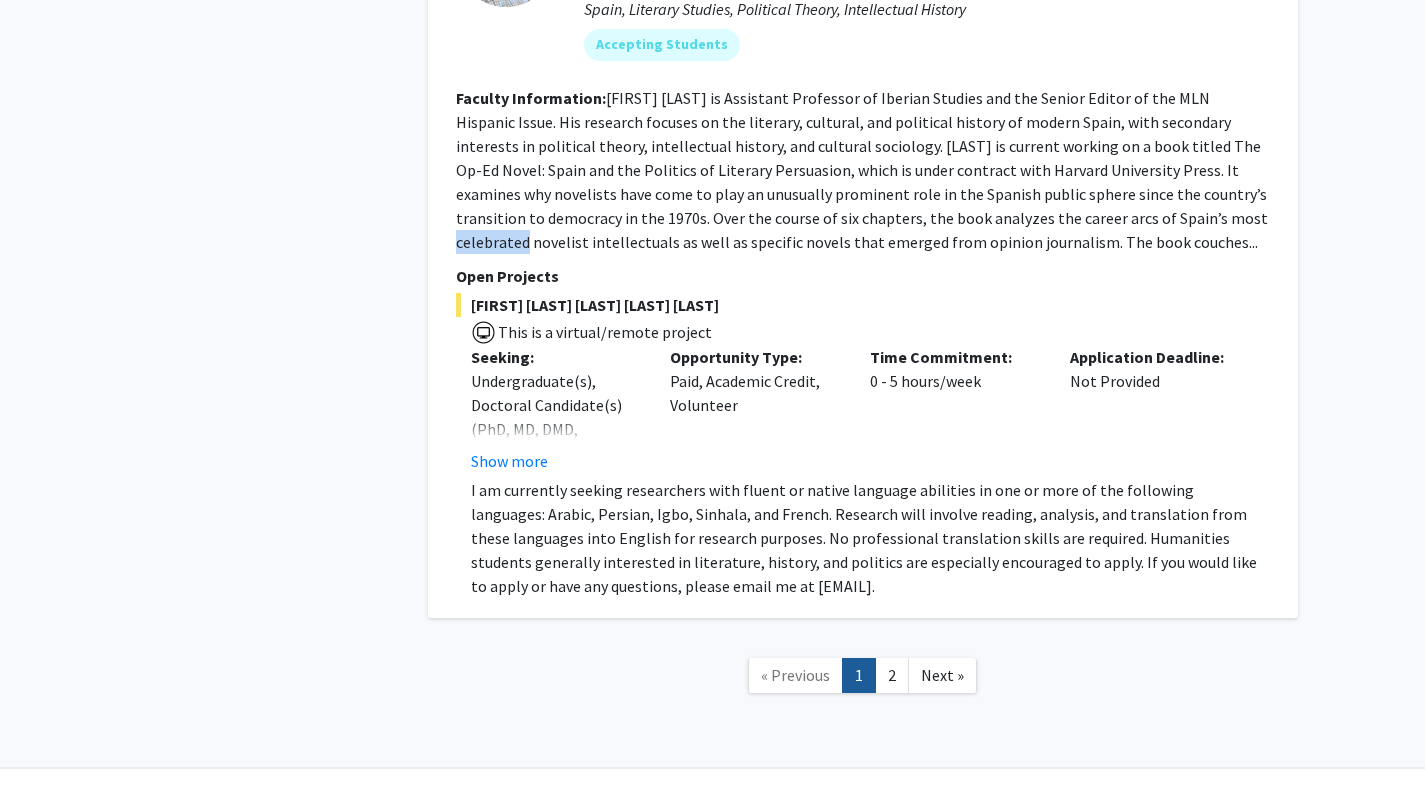 click on "2" 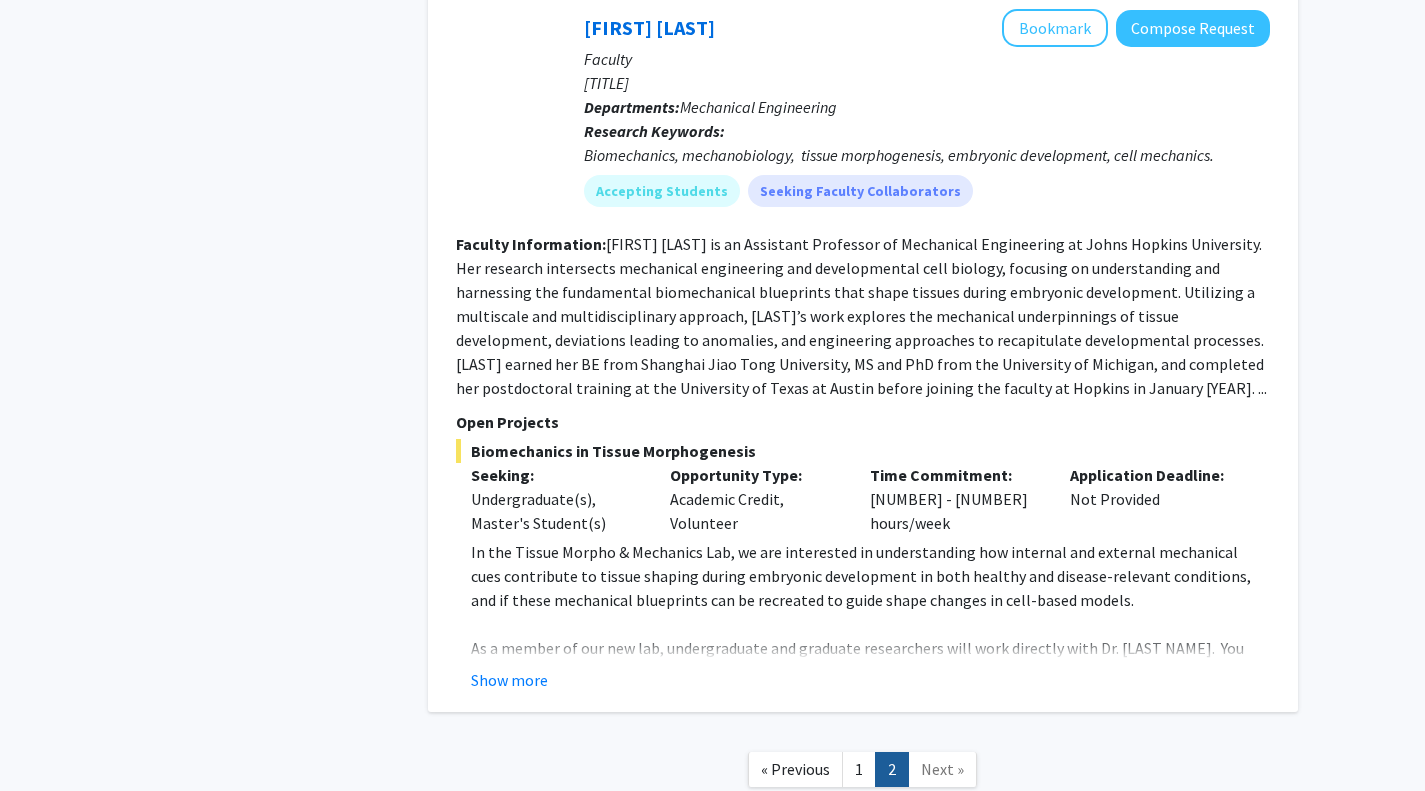 scroll, scrollTop: 989, scrollLeft: 0, axis: vertical 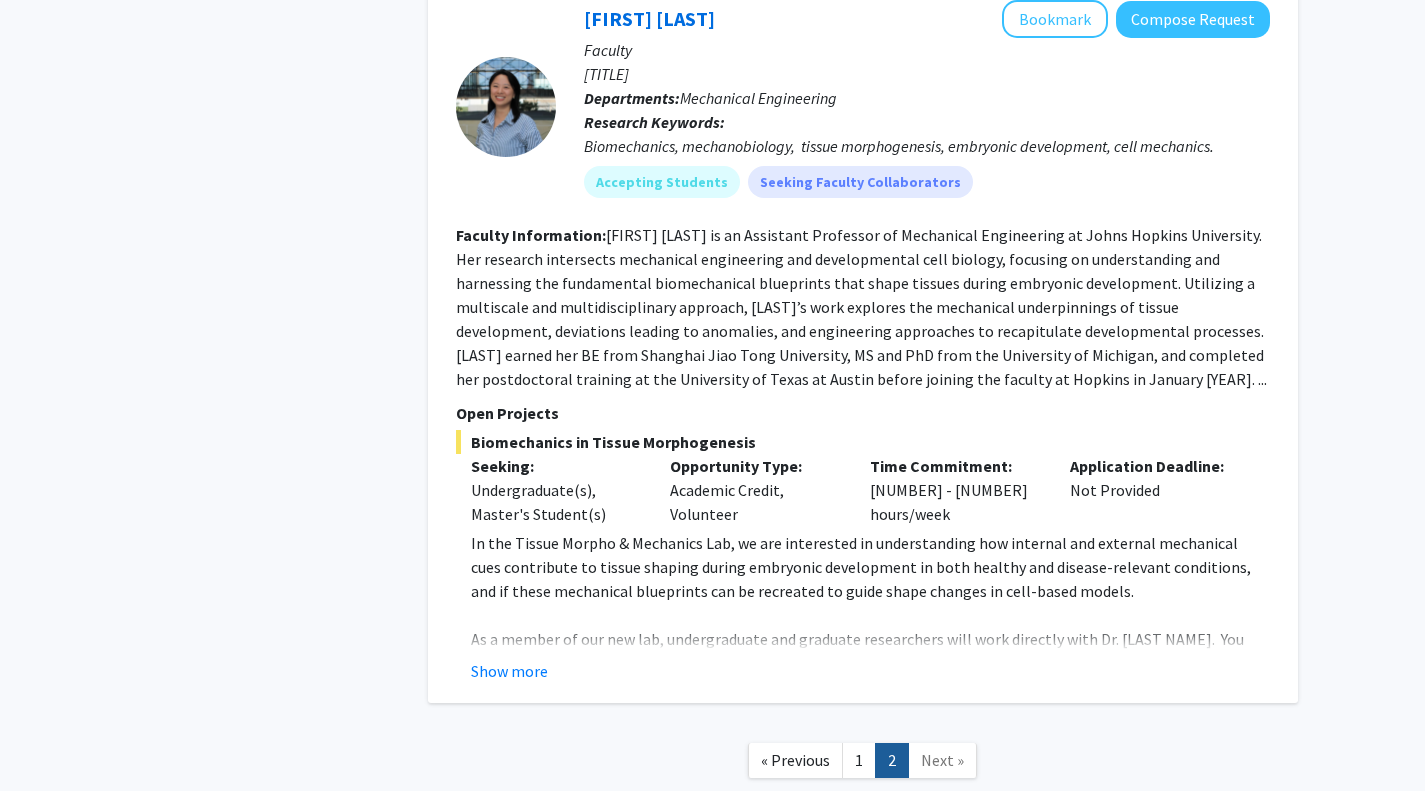 click on "Show more" 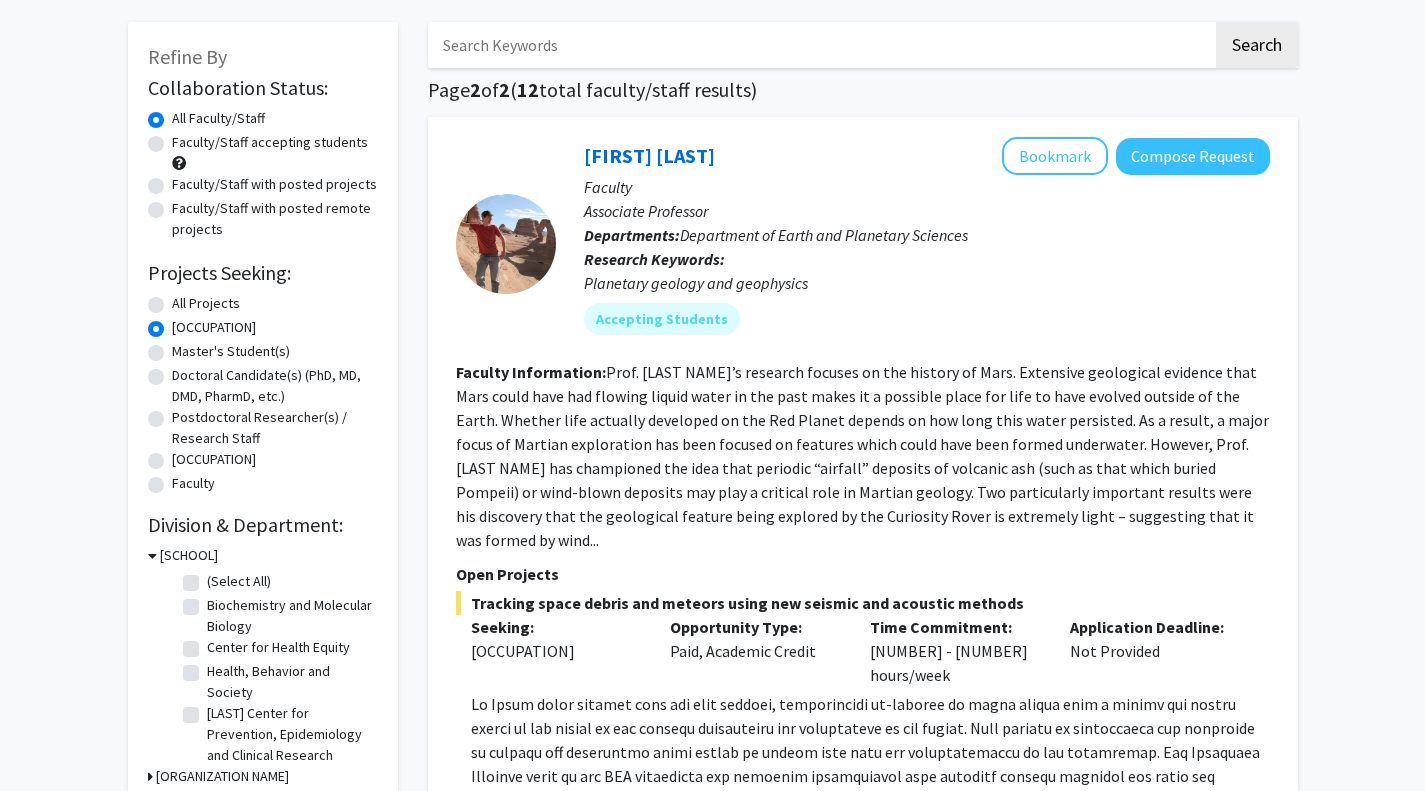 scroll, scrollTop: 0, scrollLeft: 0, axis: both 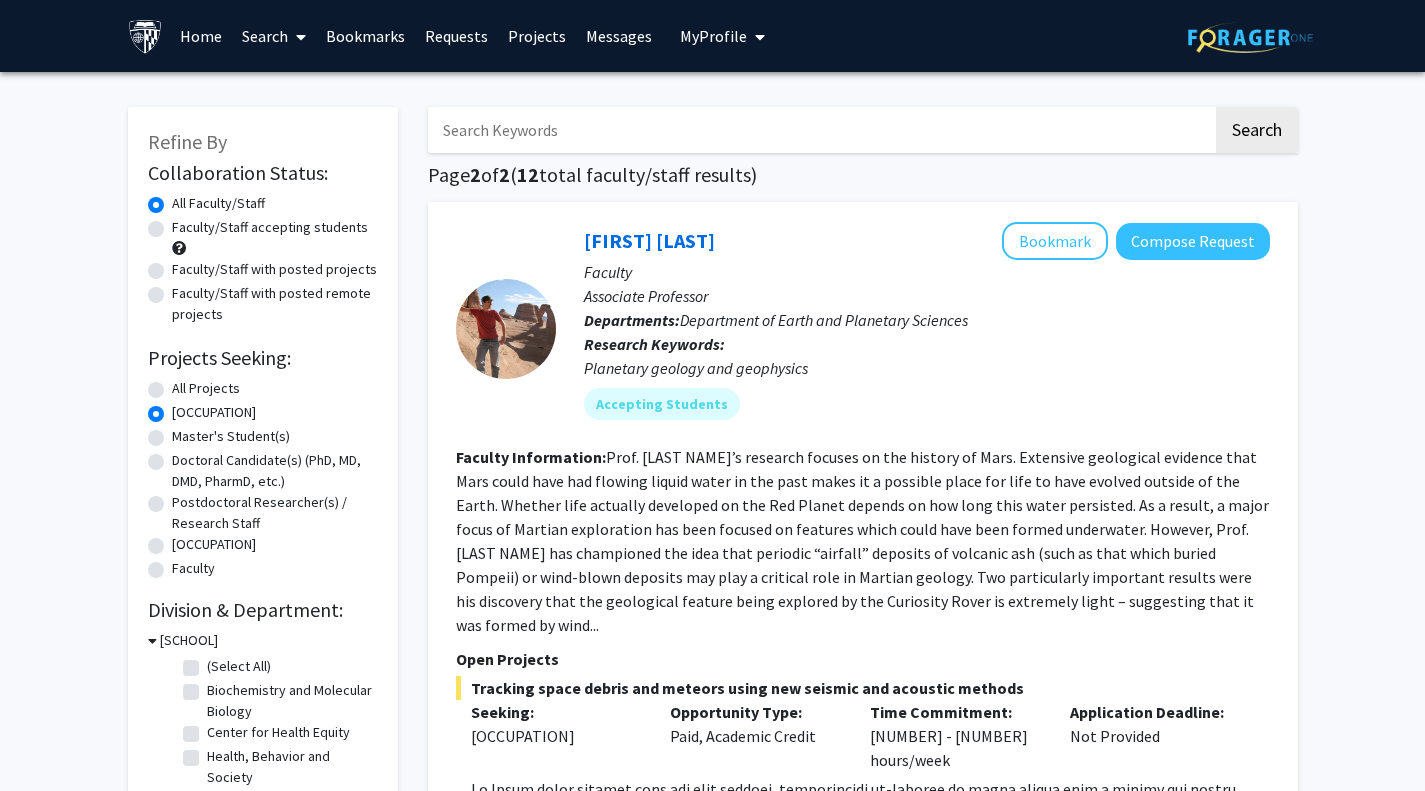 click on "Home" at bounding box center (201, 36) 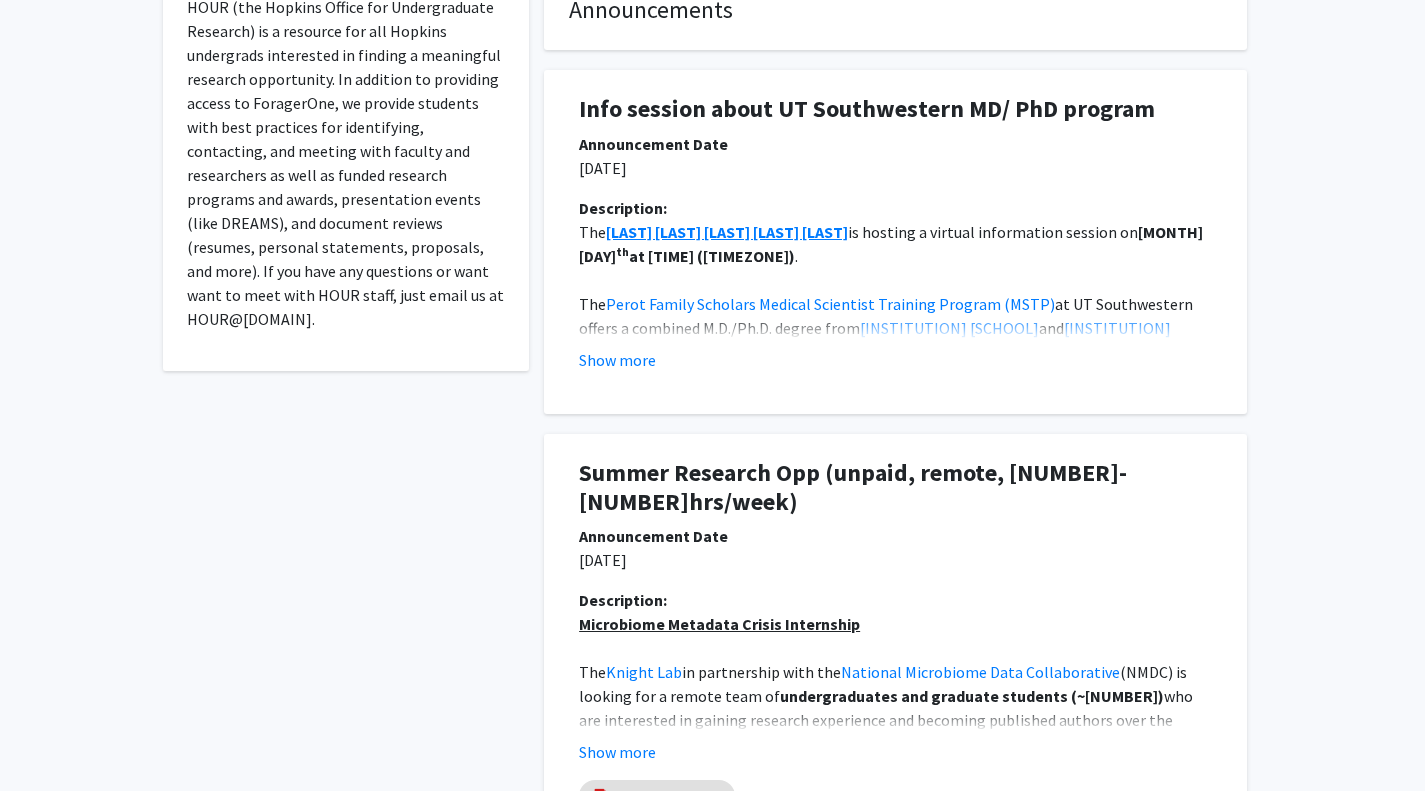 scroll, scrollTop: 430, scrollLeft: 0, axis: vertical 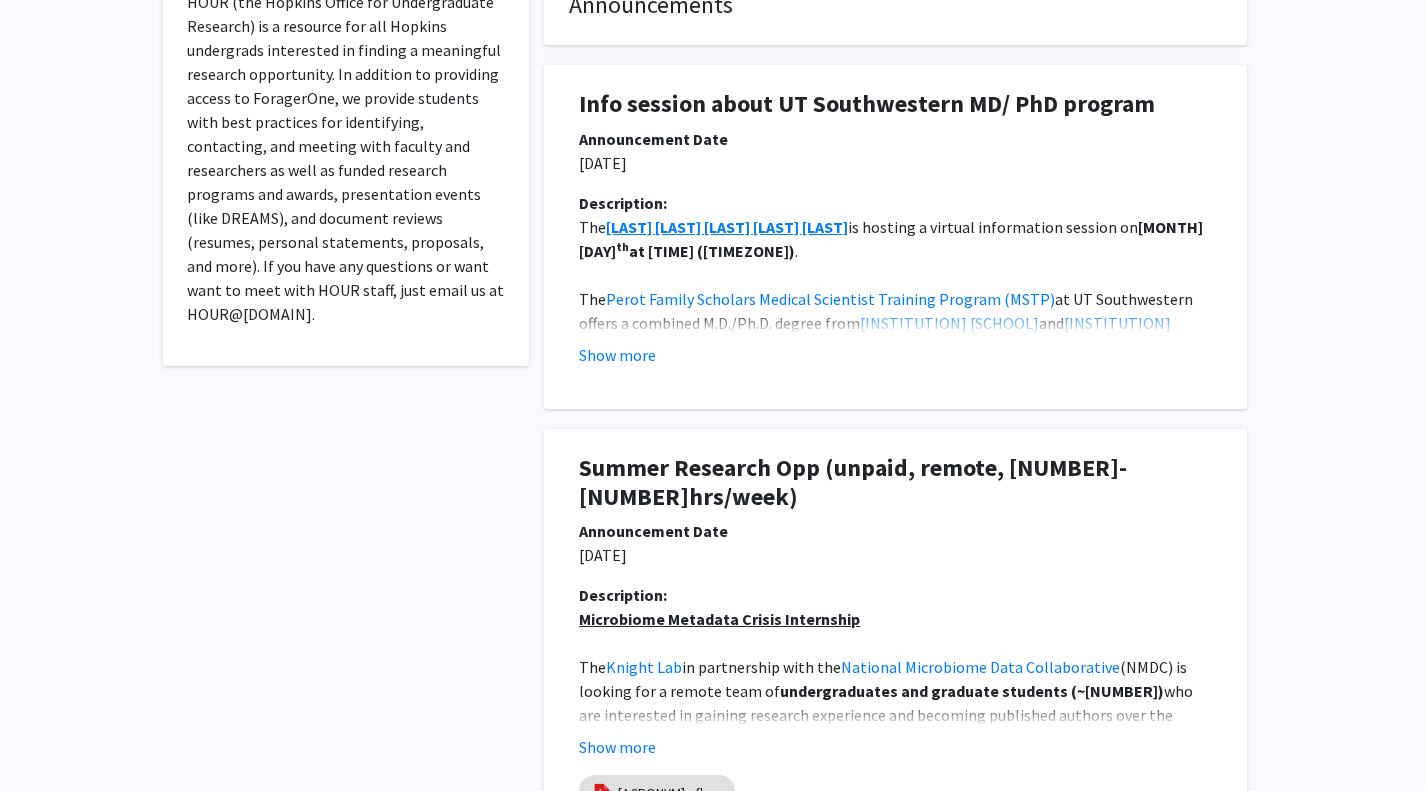 click on "Welcome to ForagerOne  ForagerOne provides an entry point into our institution’s research ecosystem. Your institution has adopted this platform to provide a central hub for students and faculty/staff to connect based on shared and complementary interests in research.  HOUR (the Hopkins Office for Undergraduate Research) is a resource for all Hopkins undergrads interested in finding a meaningful research opportunity. In addition to providing access to ForagerOne, we provide students with best practices for identifying, contacting, and meeting with faculty and researchers as well as funded research programs and awards, presentation events (like DREAMS), and document reviews (resumes, personal statements, proposals, and more). If you have any questions or want want to meet with HOUR staff, just email us at [EMAIL]. Announcements Info session about UT Southwestern MD/ PhD program Announcement Date 07/30/2025 Description: The  UT Southwestern Perot Family Scholars Medical Scientist Training Program (MSTP) ." 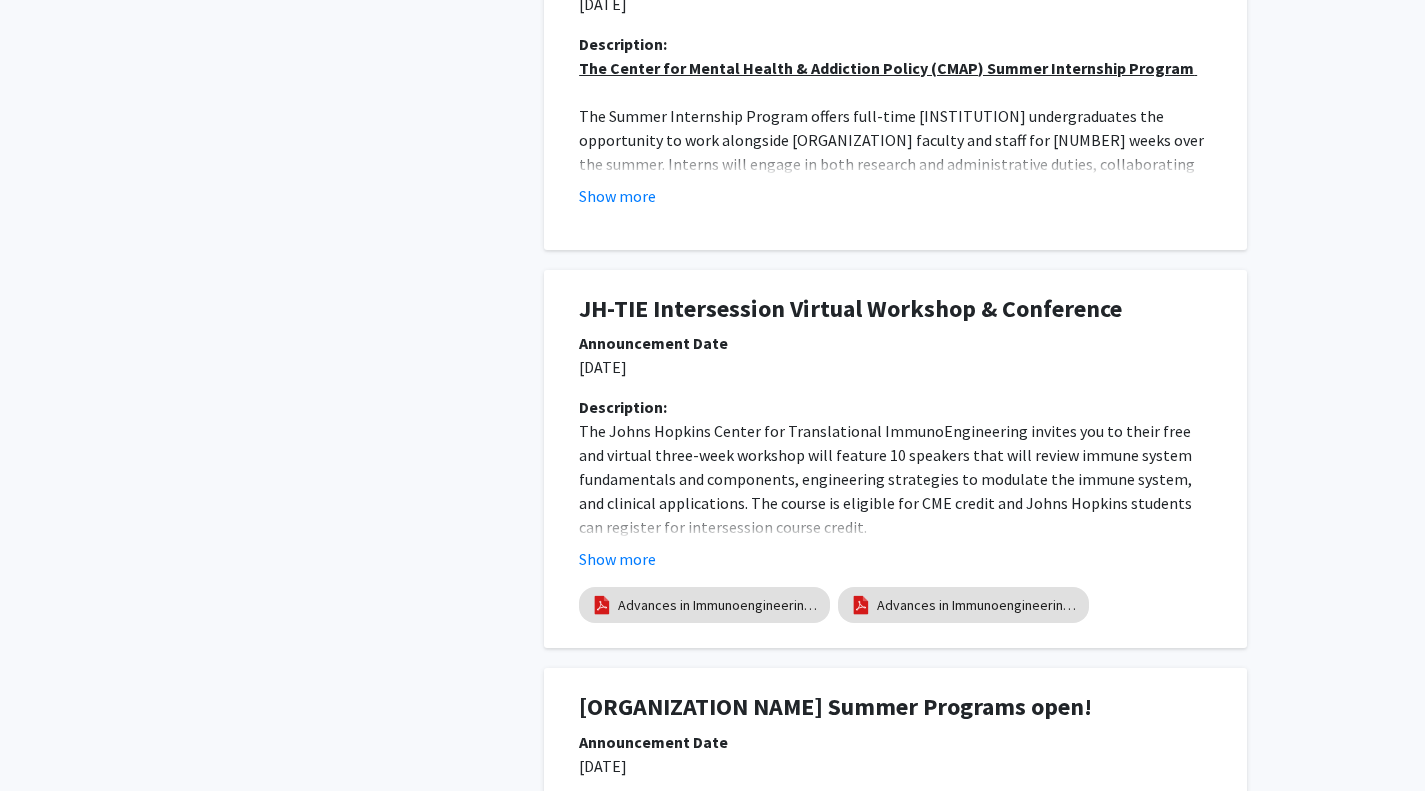 scroll, scrollTop: 3449, scrollLeft: 0, axis: vertical 